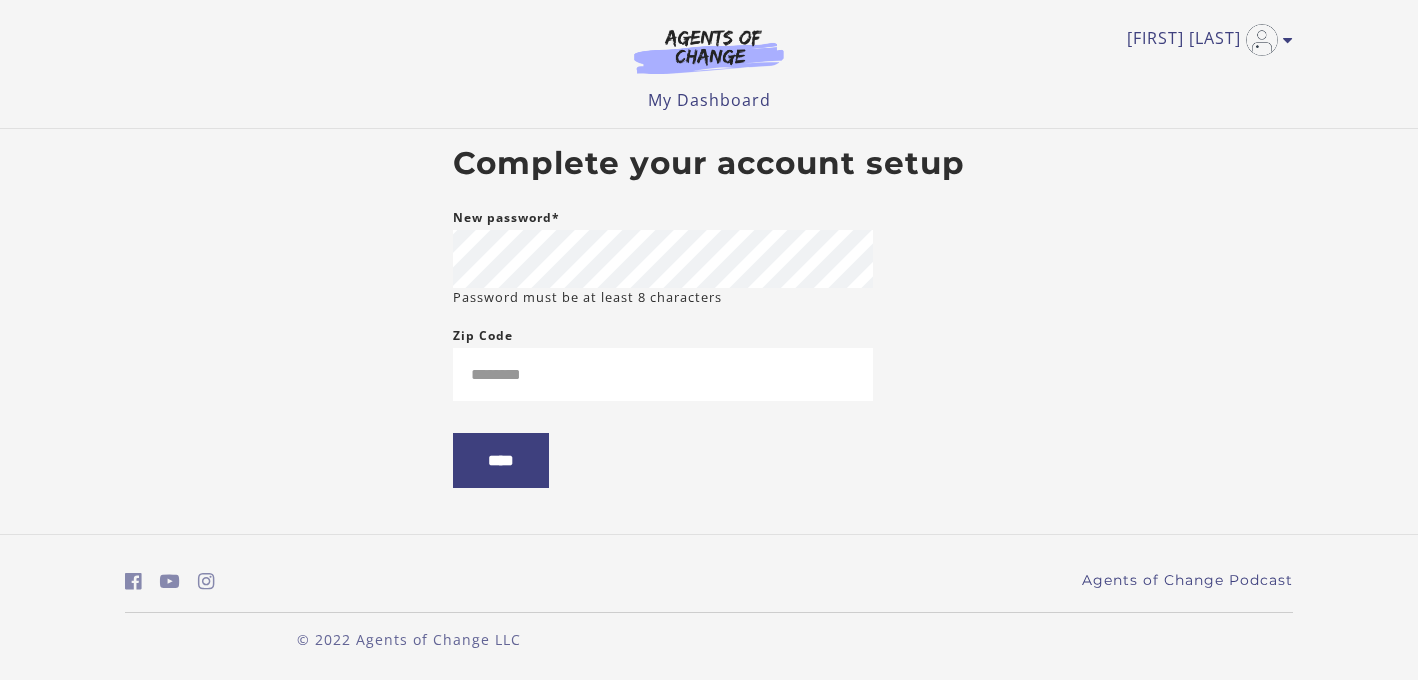 scroll, scrollTop: 0, scrollLeft: 0, axis: both 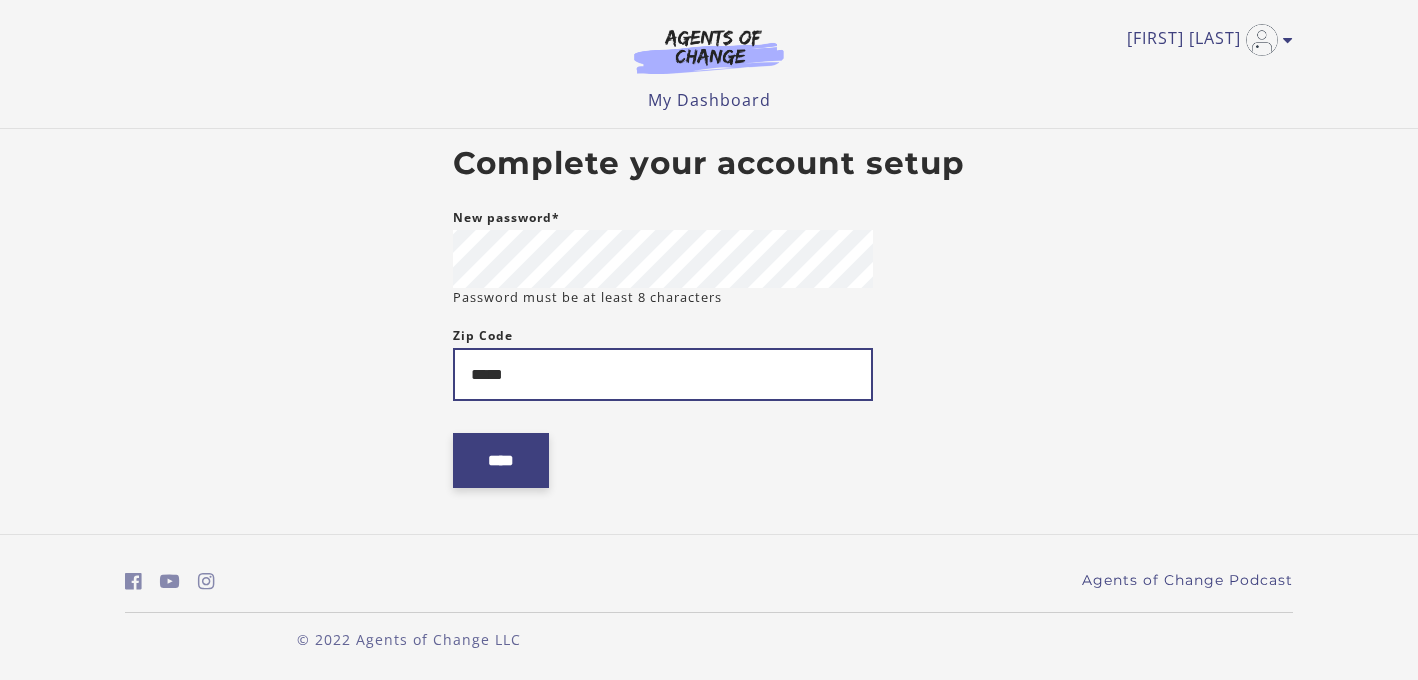 type on "*****" 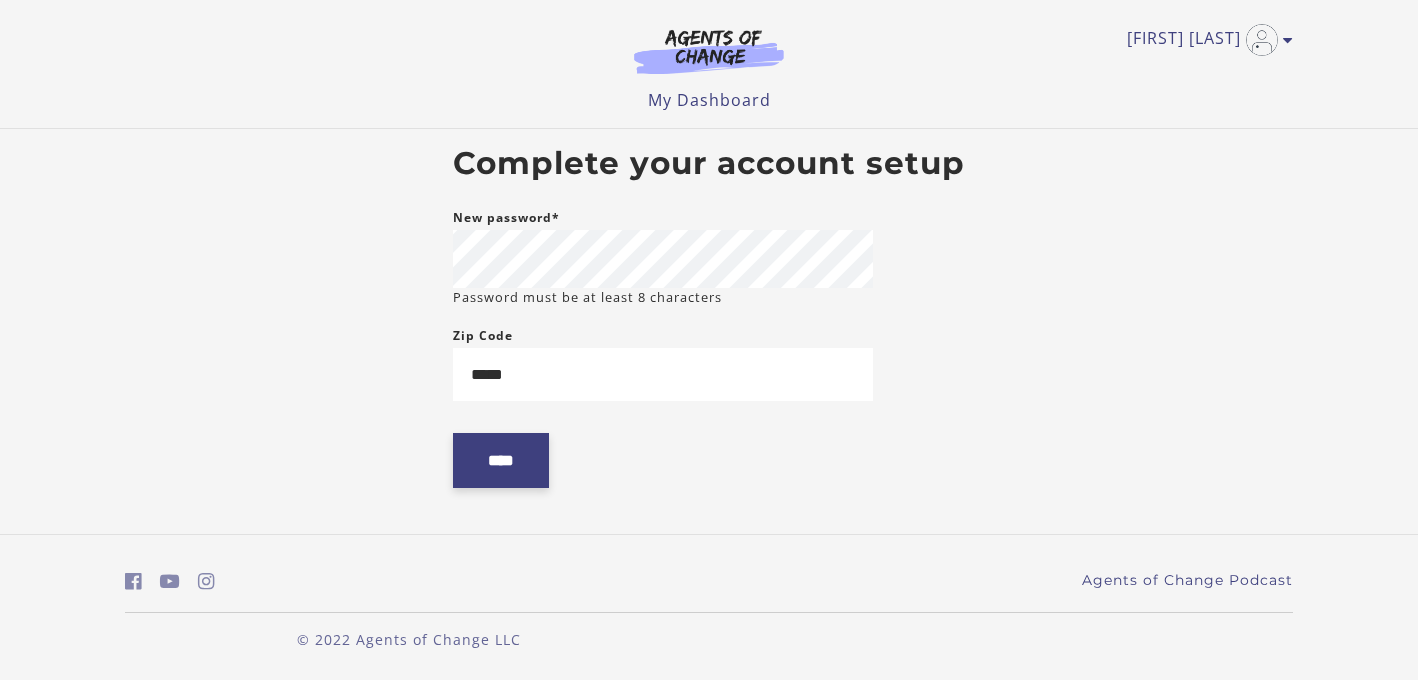click on "****" at bounding box center [501, 460] 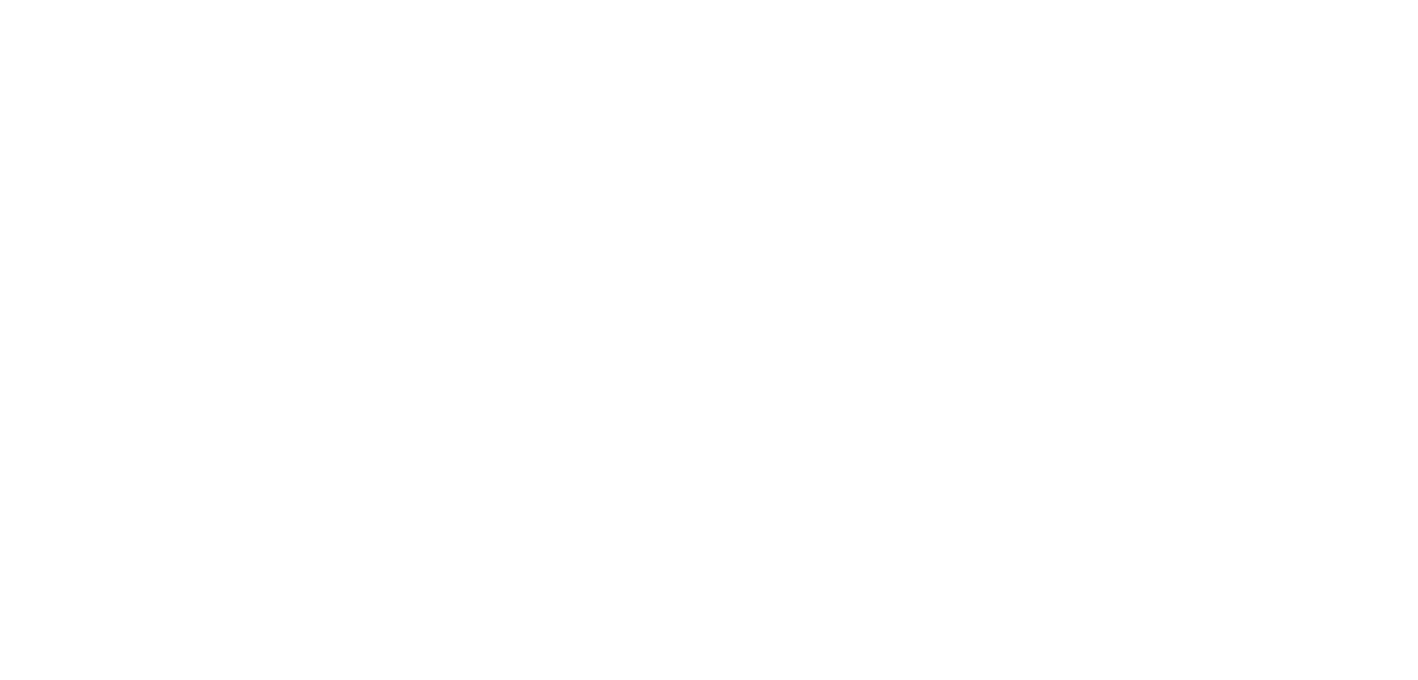 scroll, scrollTop: 0, scrollLeft: 0, axis: both 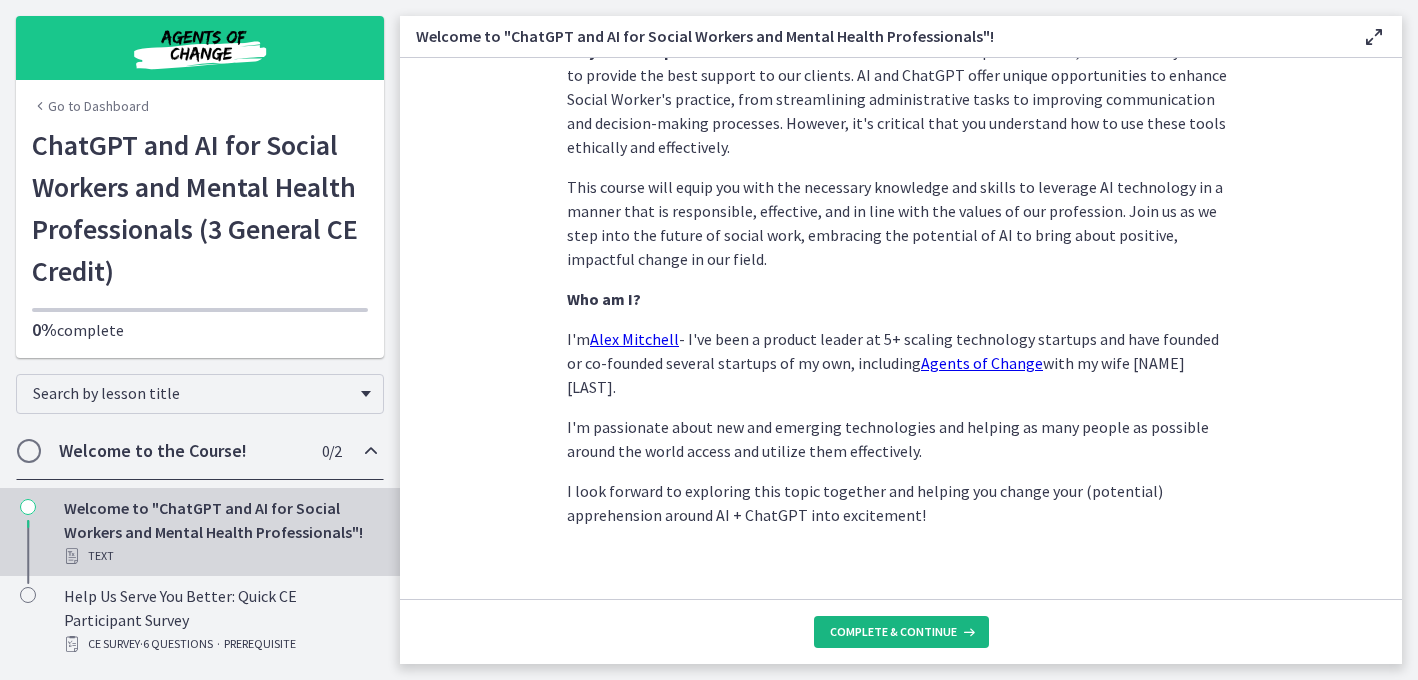 click on "Complete & continue" at bounding box center [893, 632] 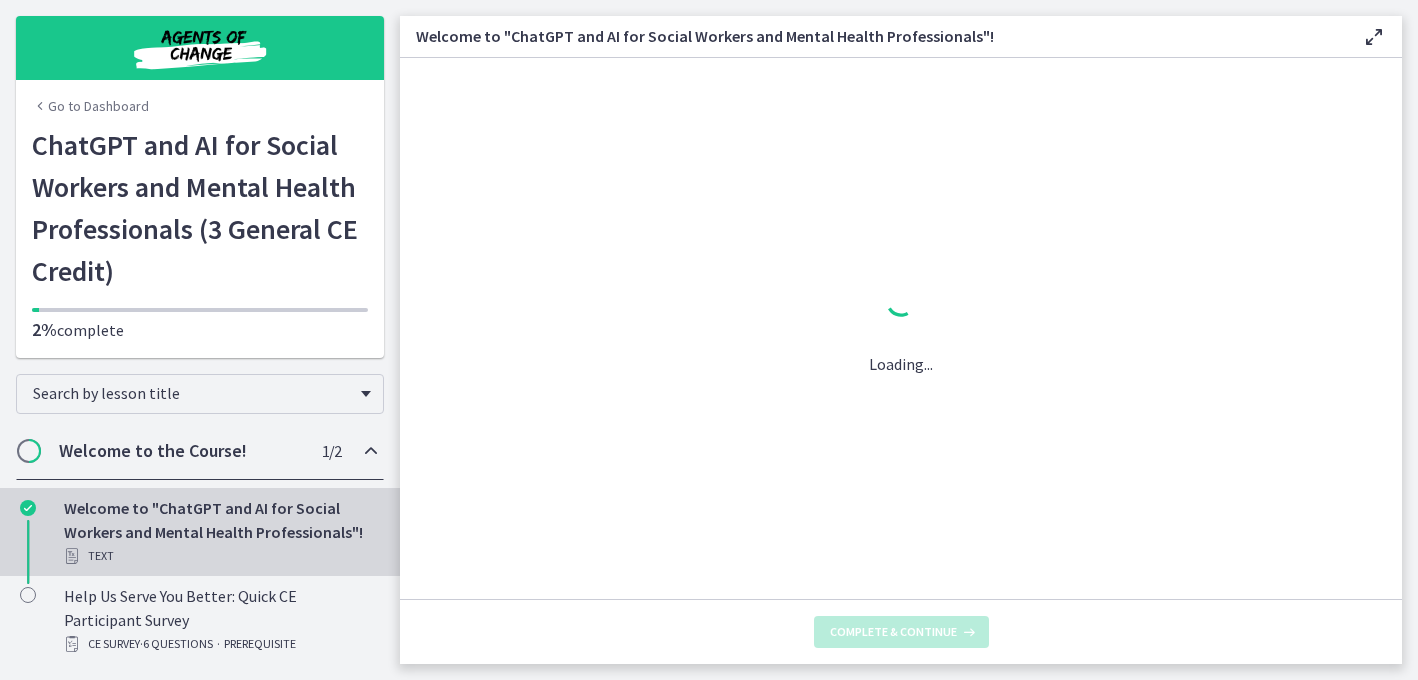 scroll, scrollTop: 0, scrollLeft: 0, axis: both 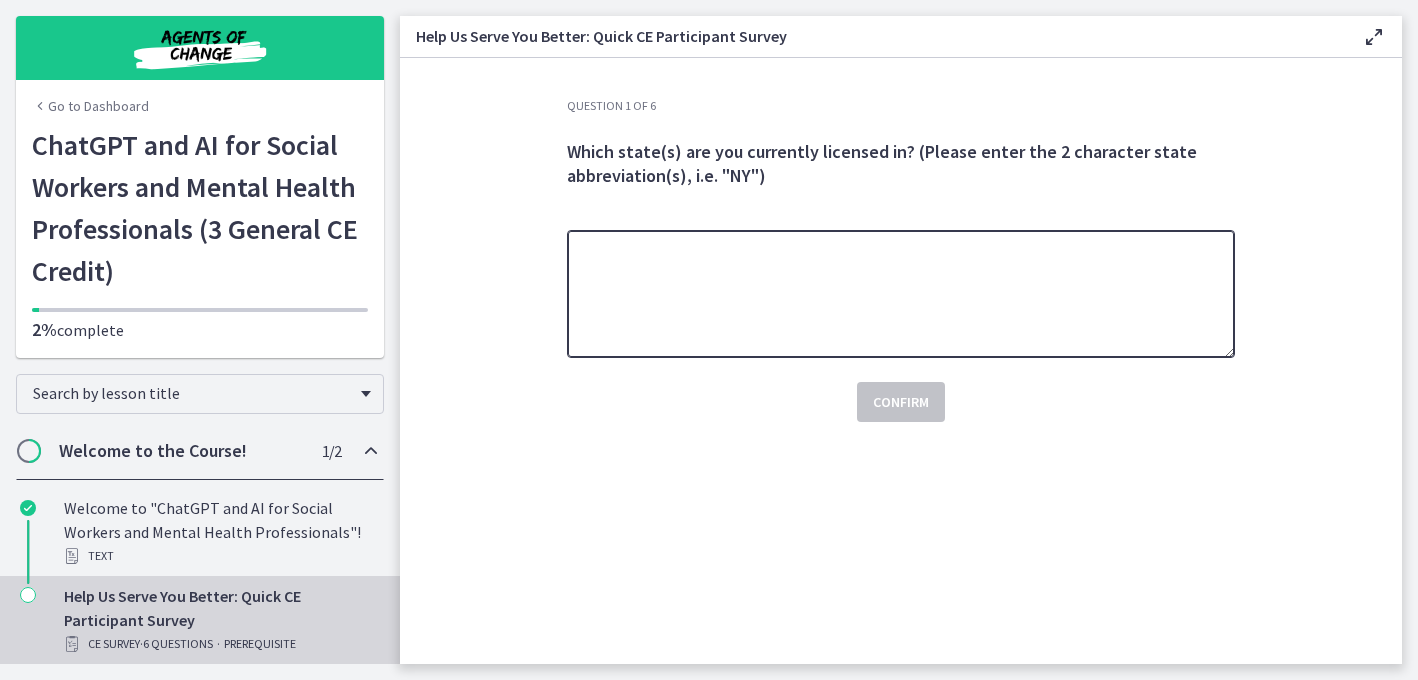 click at bounding box center (901, 294) 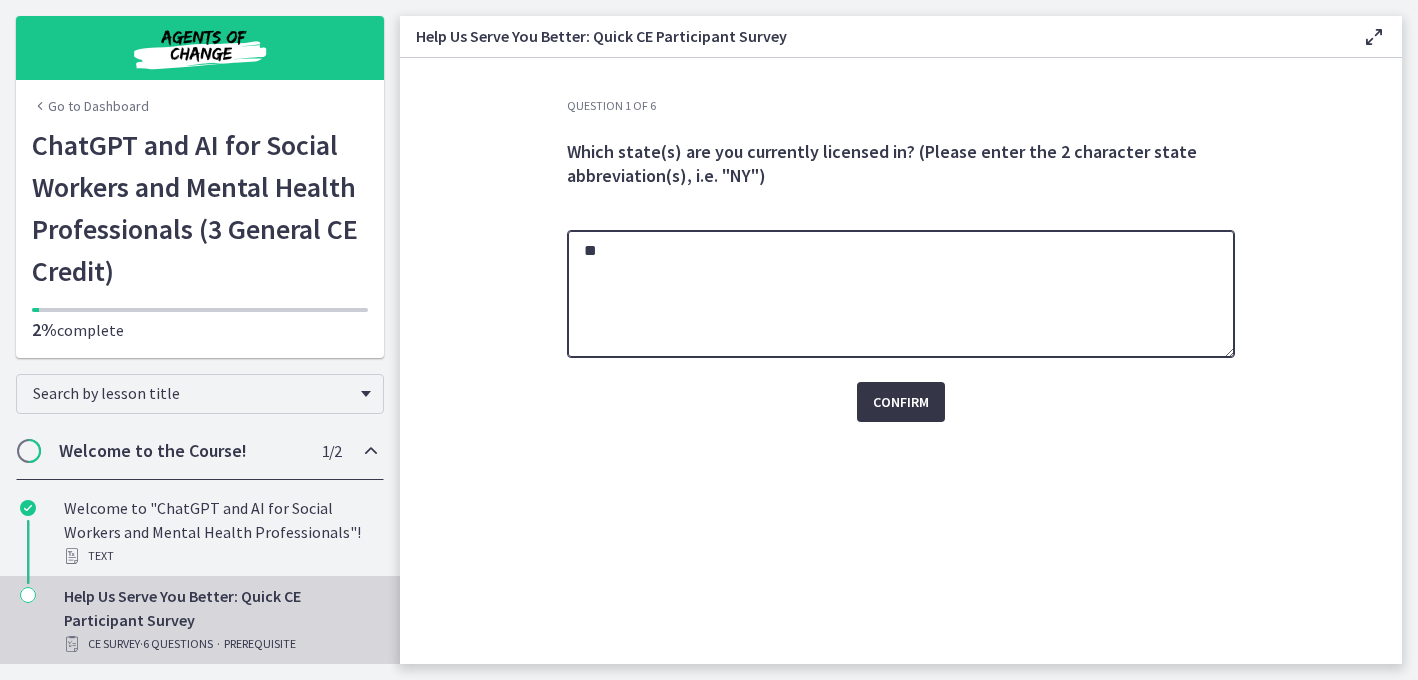 type on "**" 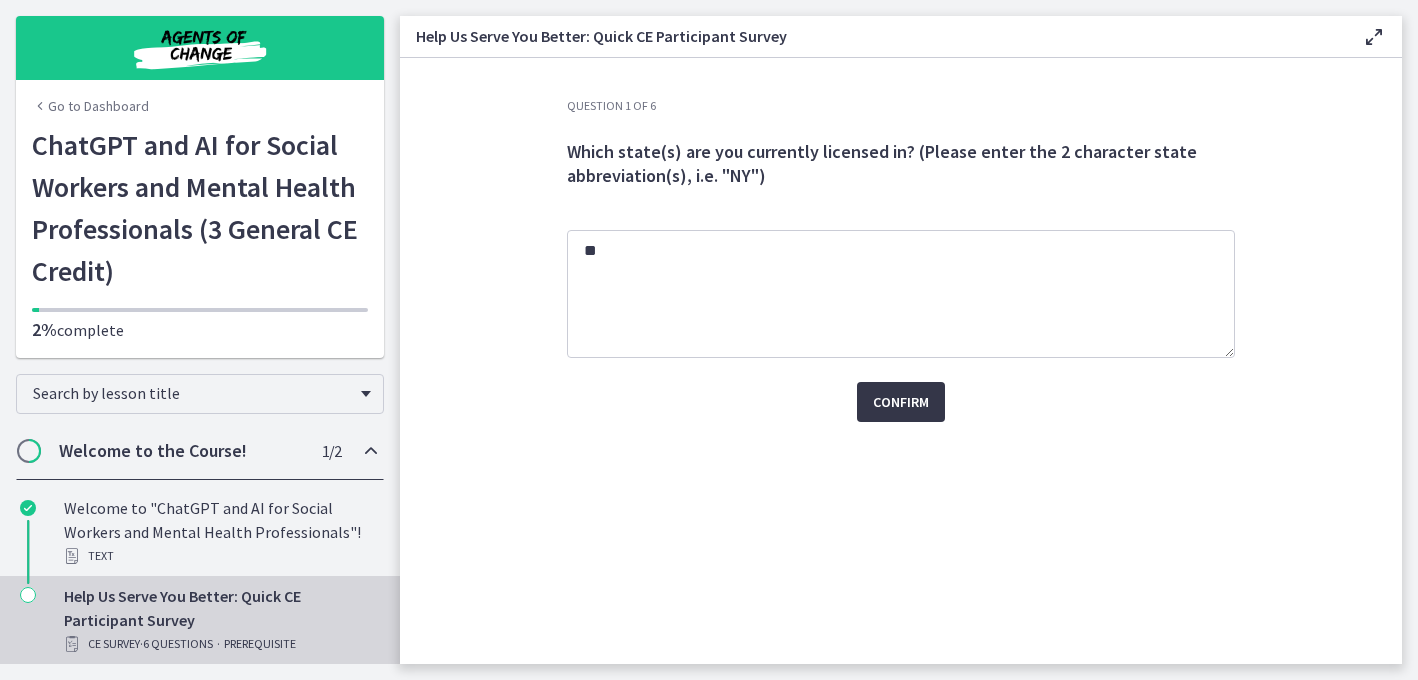 click on "Confirm" at bounding box center [901, 402] 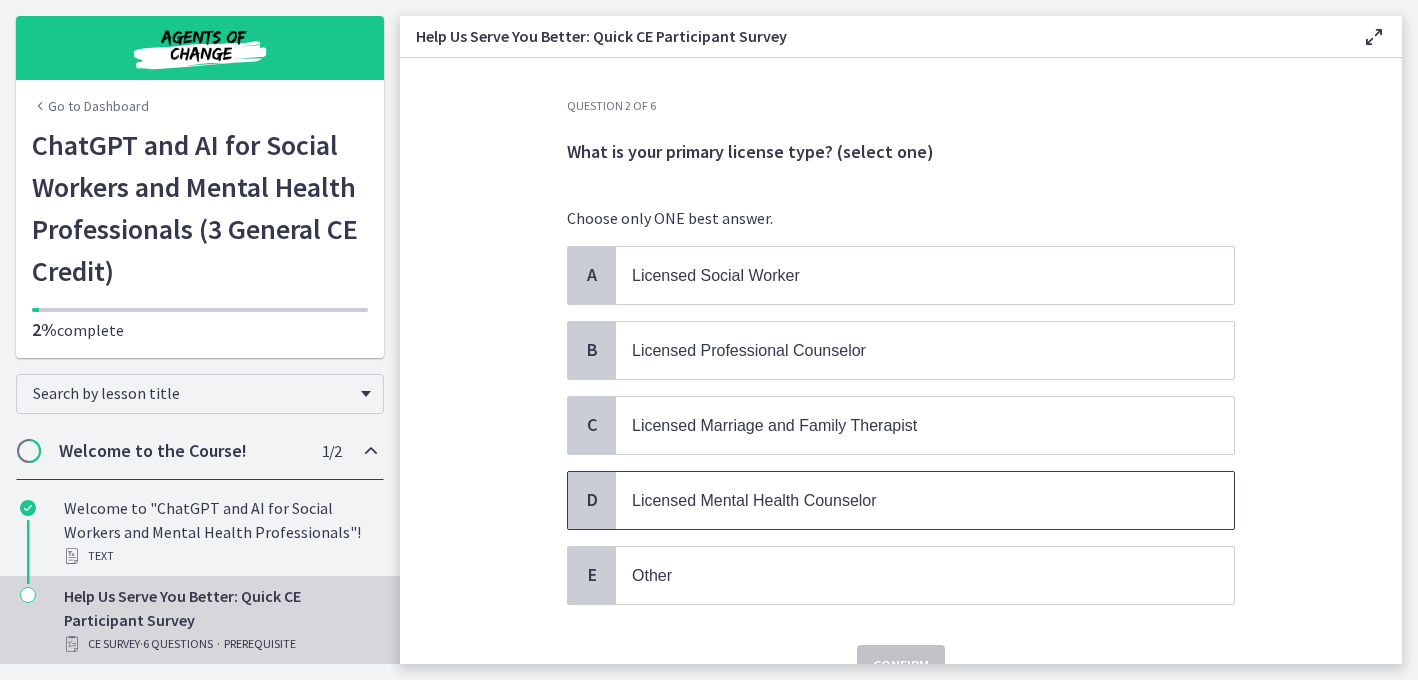 click on "Licensed Mental Health Counselor" at bounding box center [754, 500] 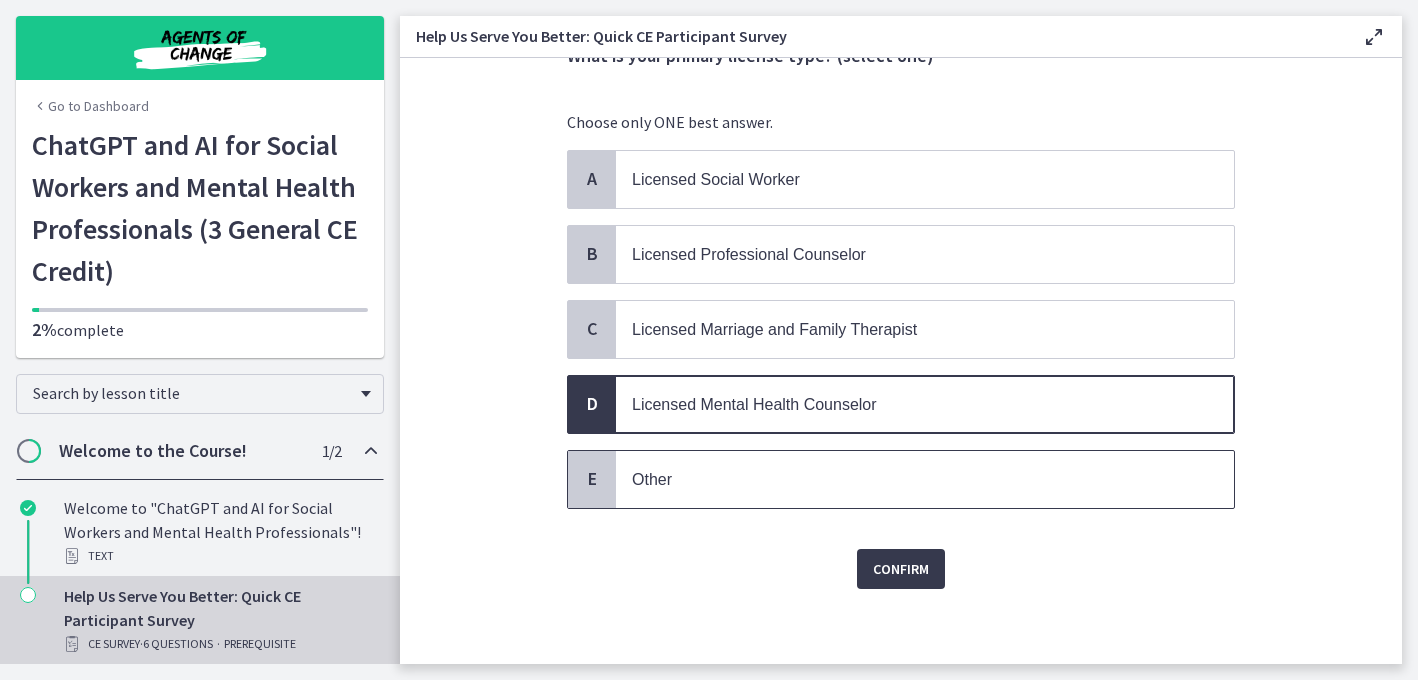 scroll, scrollTop: 101, scrollLeft: 0, axis: vertical 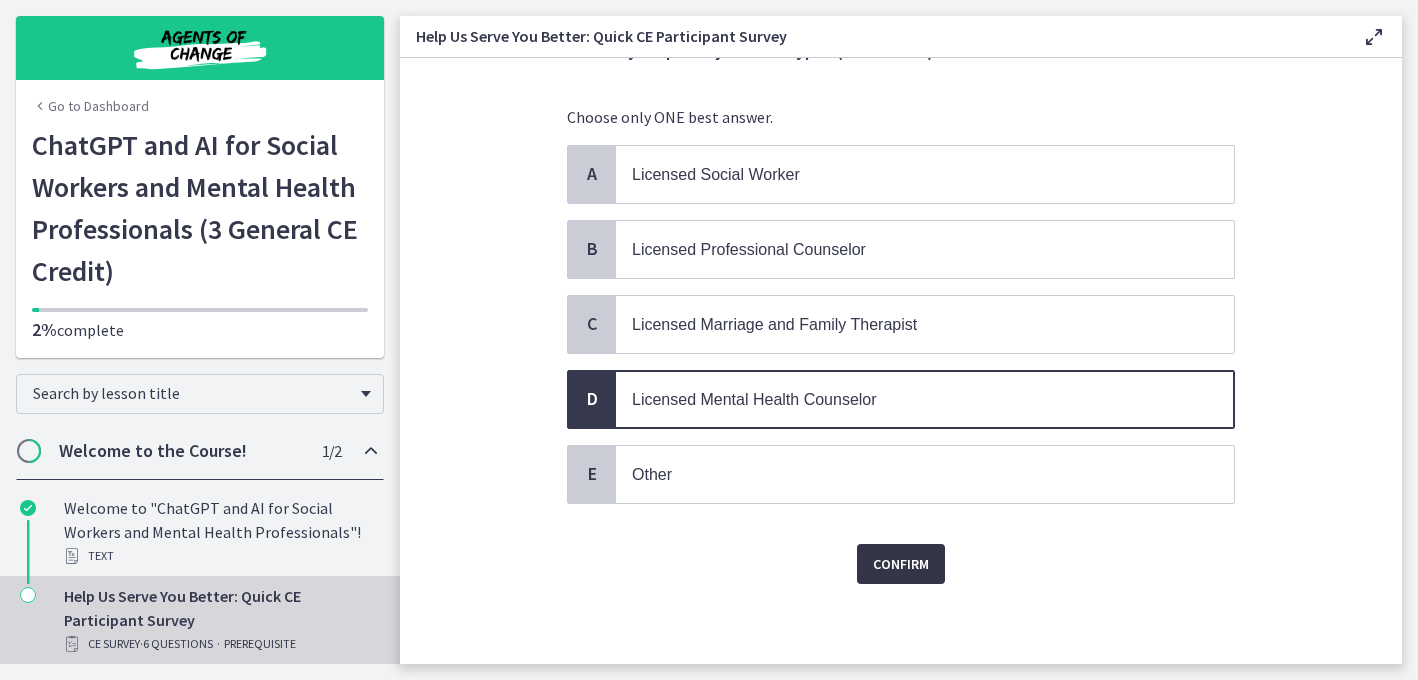 click on "Confirm" at bounding box center (901, 564) 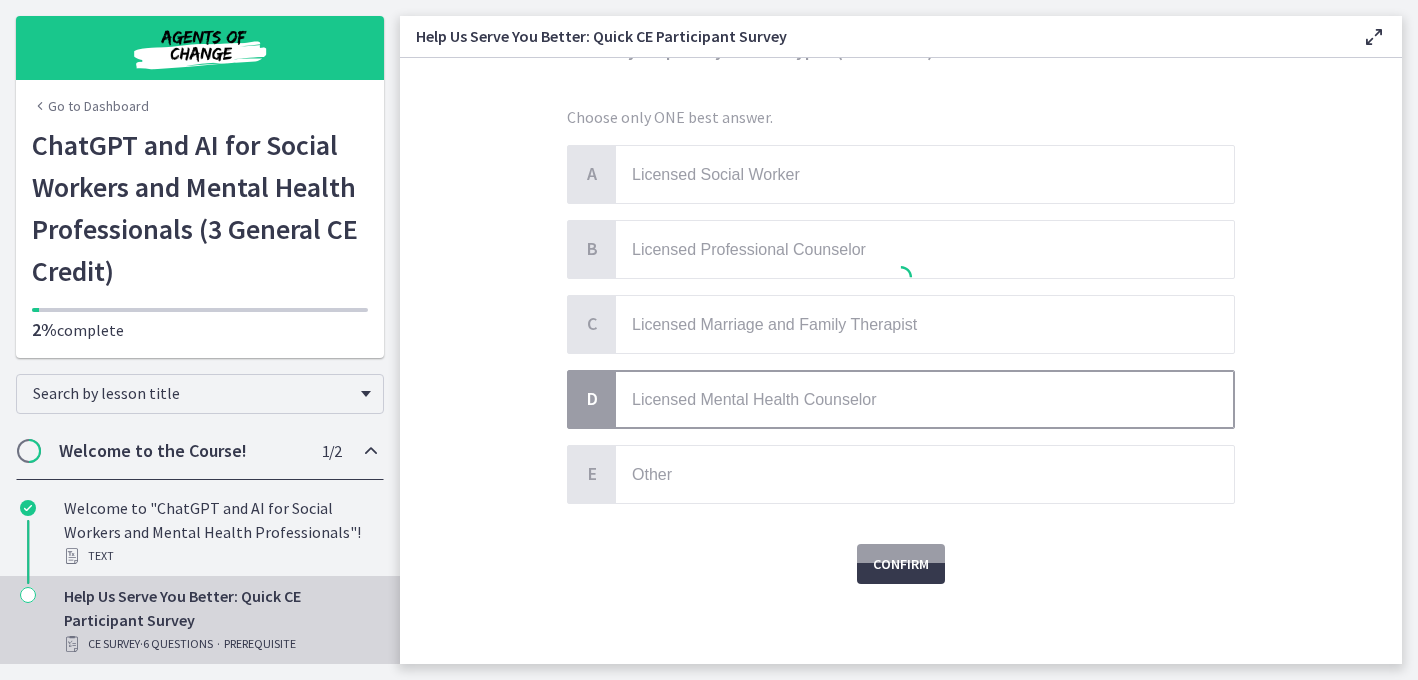 scroll, scrollTop: 0, scrollLeft: 0, axis: both 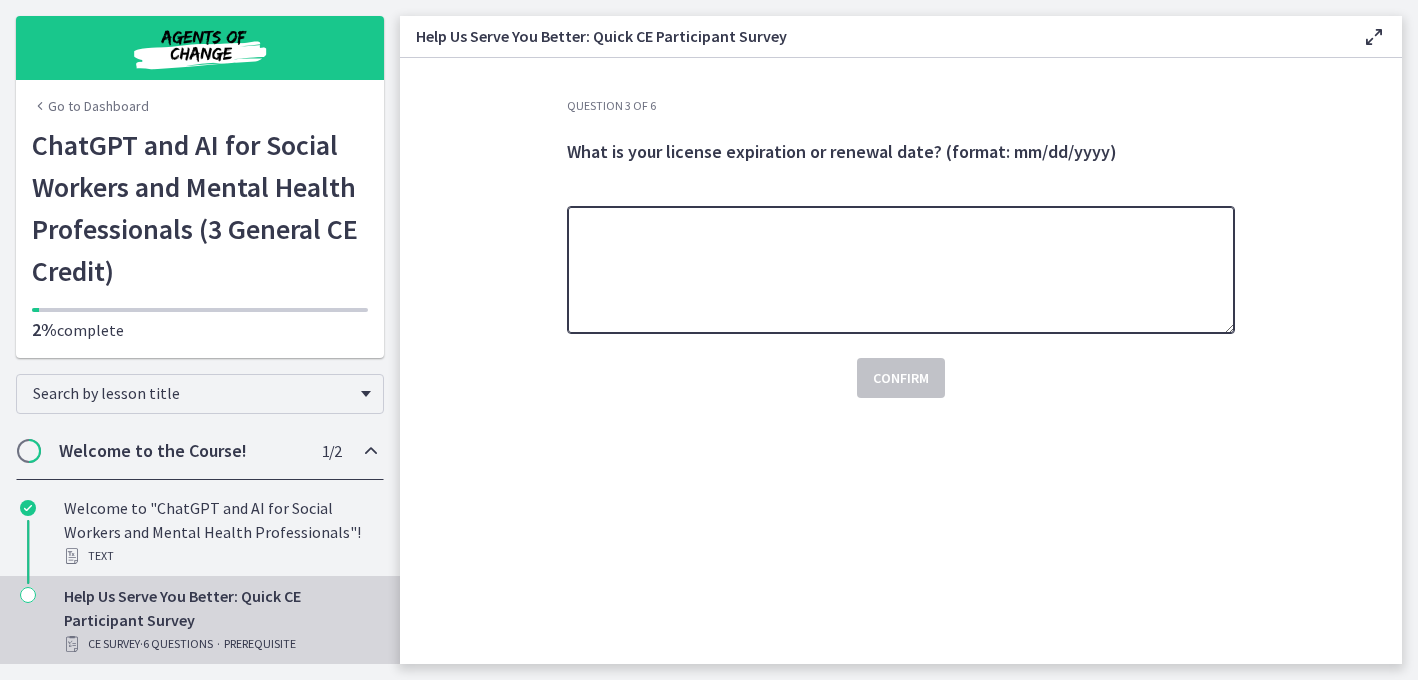click at bounding box center (901, 270) 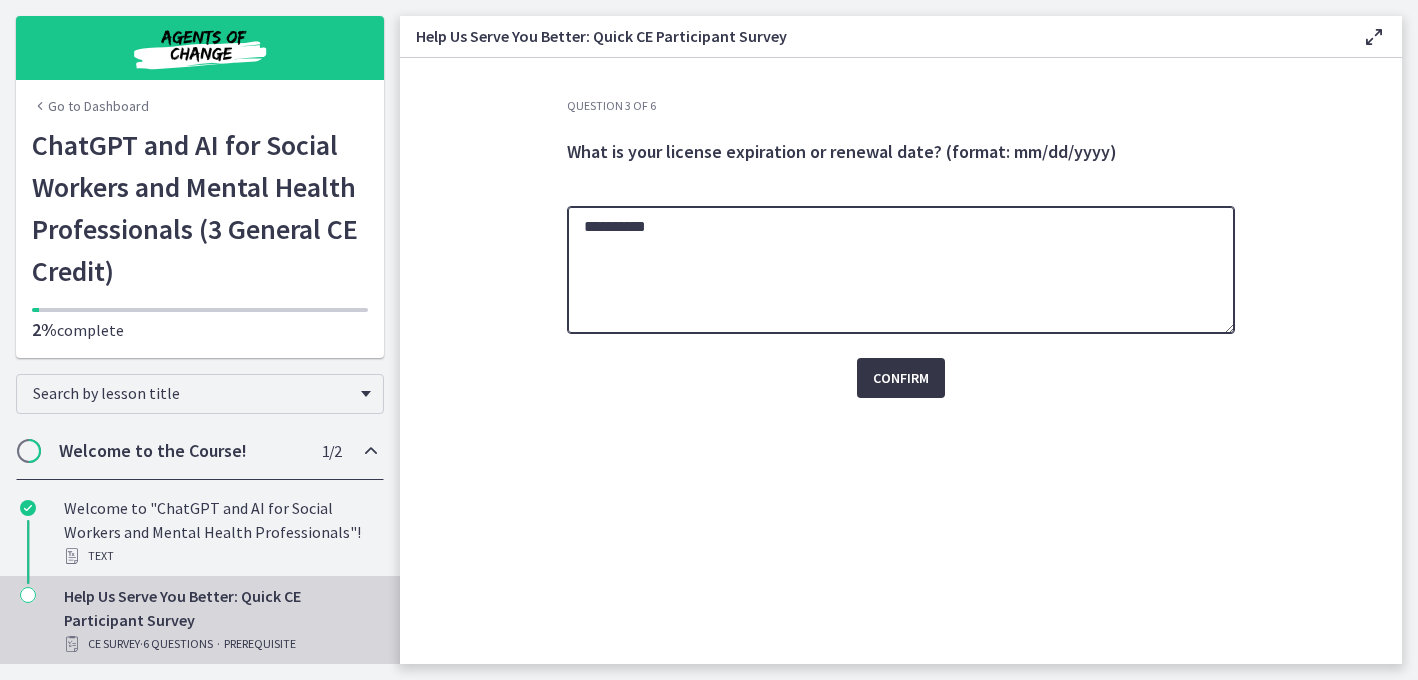 type on "**********" 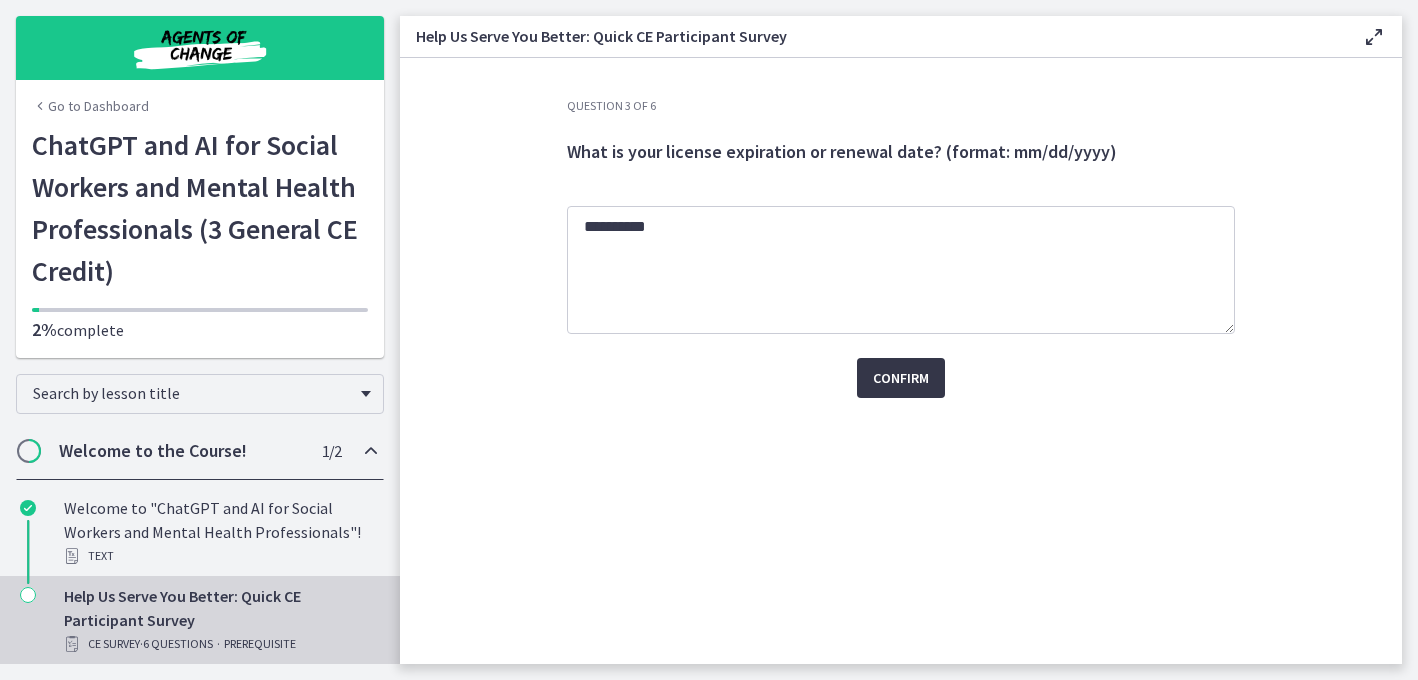click on "Confirm" at bounding box center [901, 378] 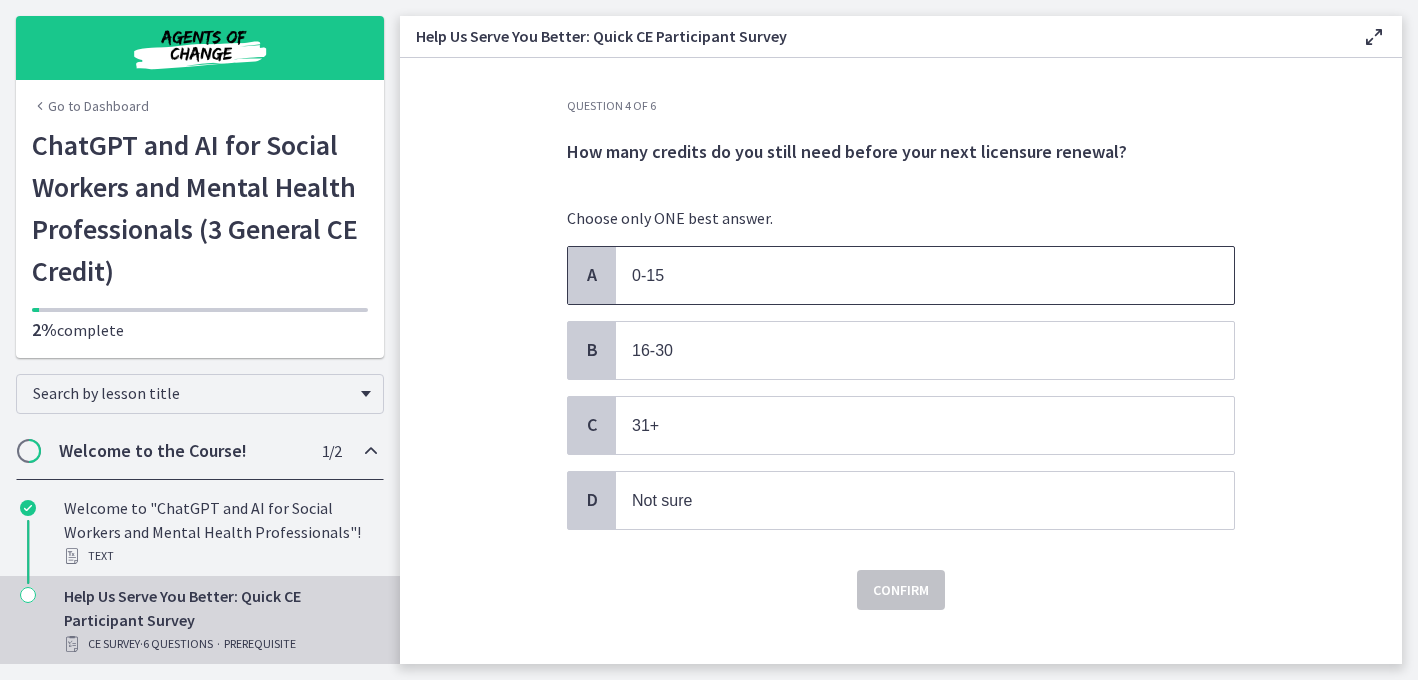click on "0-15" at bounding box center [905, 275] 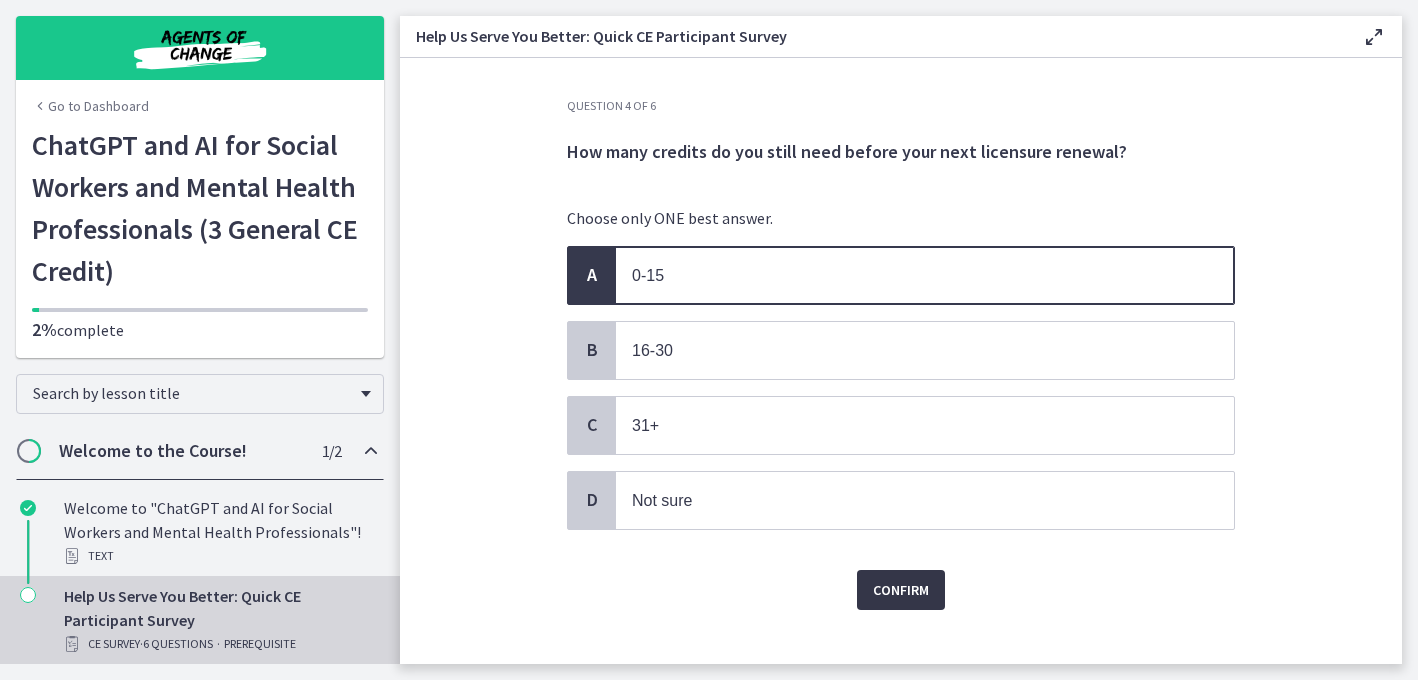 click on "Confirm" at bounding box center [901, 590] 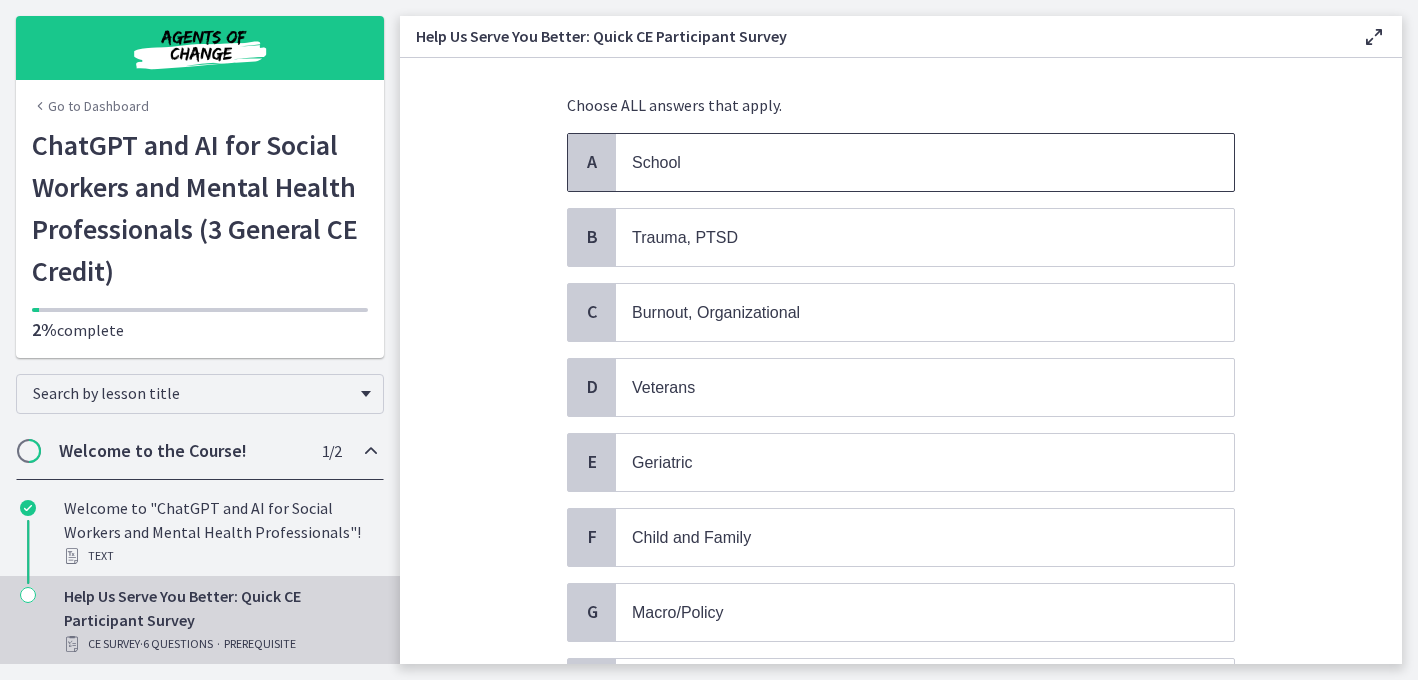 scroll, scrollTop: 13, scrollLeft: 0, axis: vertical 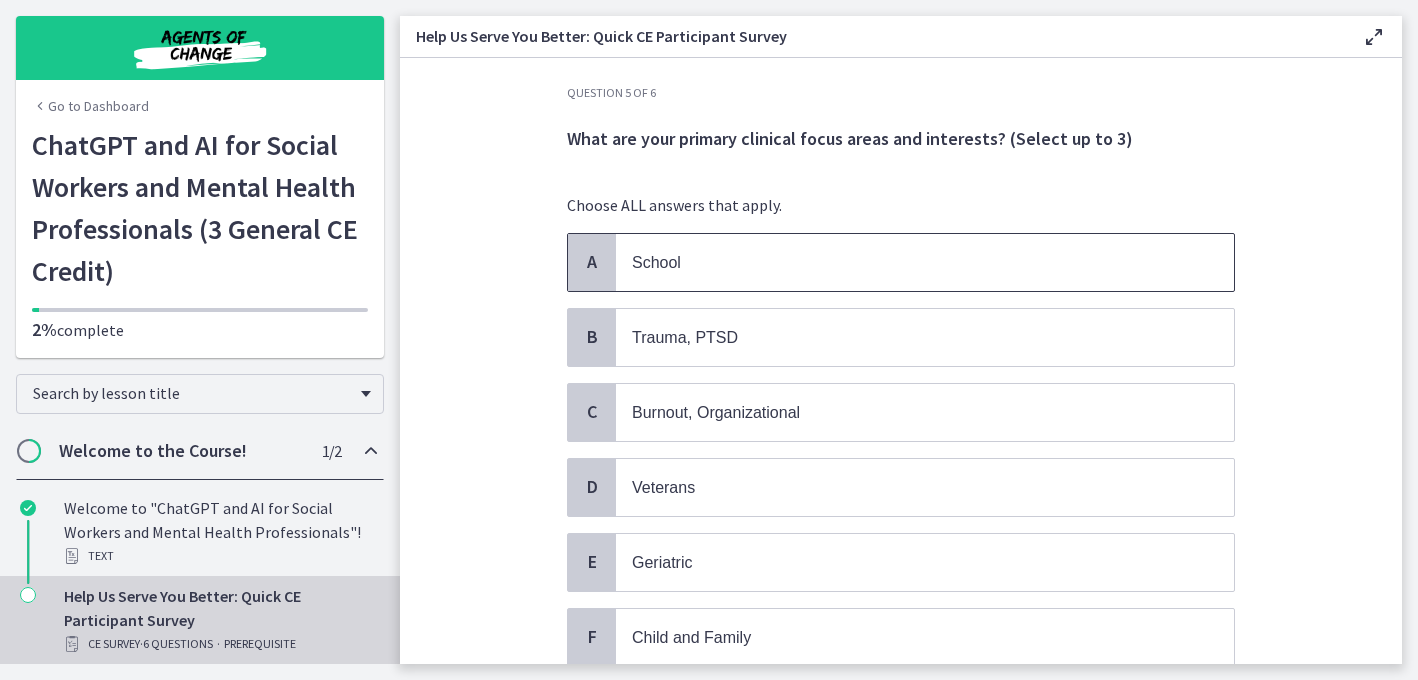 click on "School" at bounding box center (905, 262) 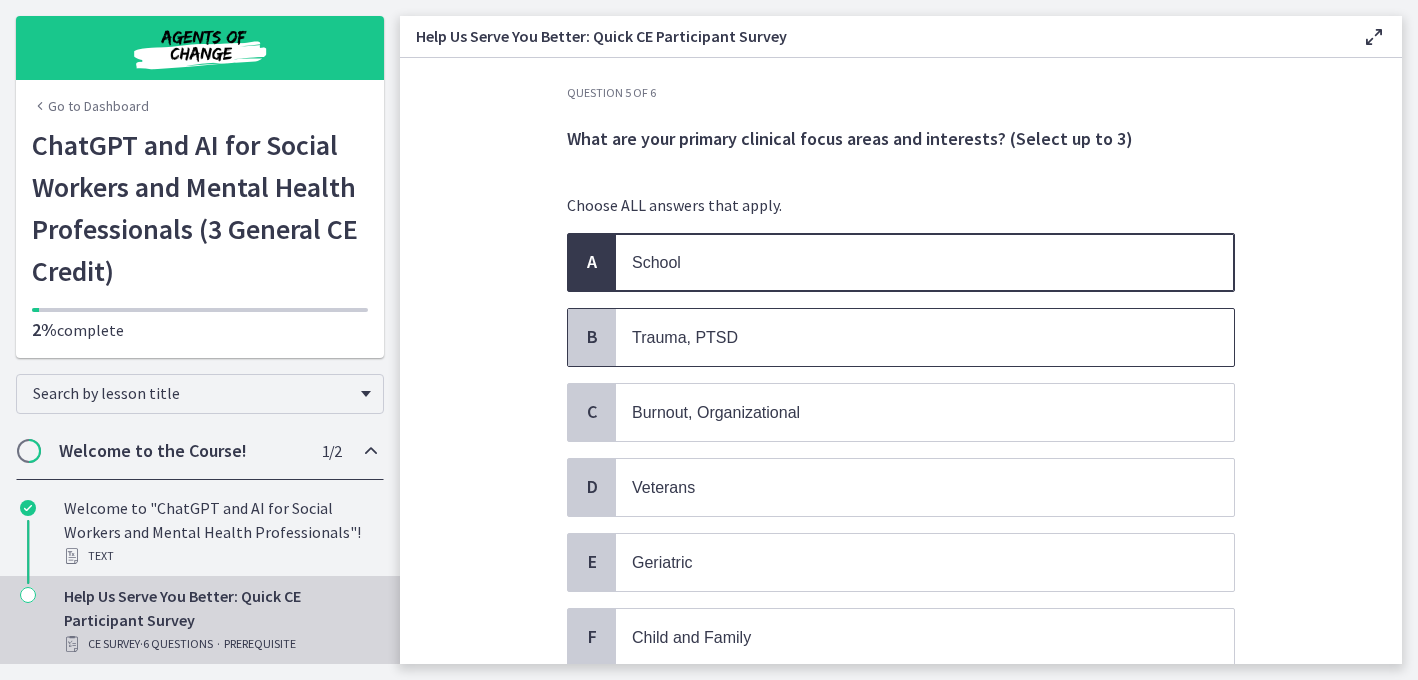 click on "Trauma, PTSD" at bounding box center (925, 337) 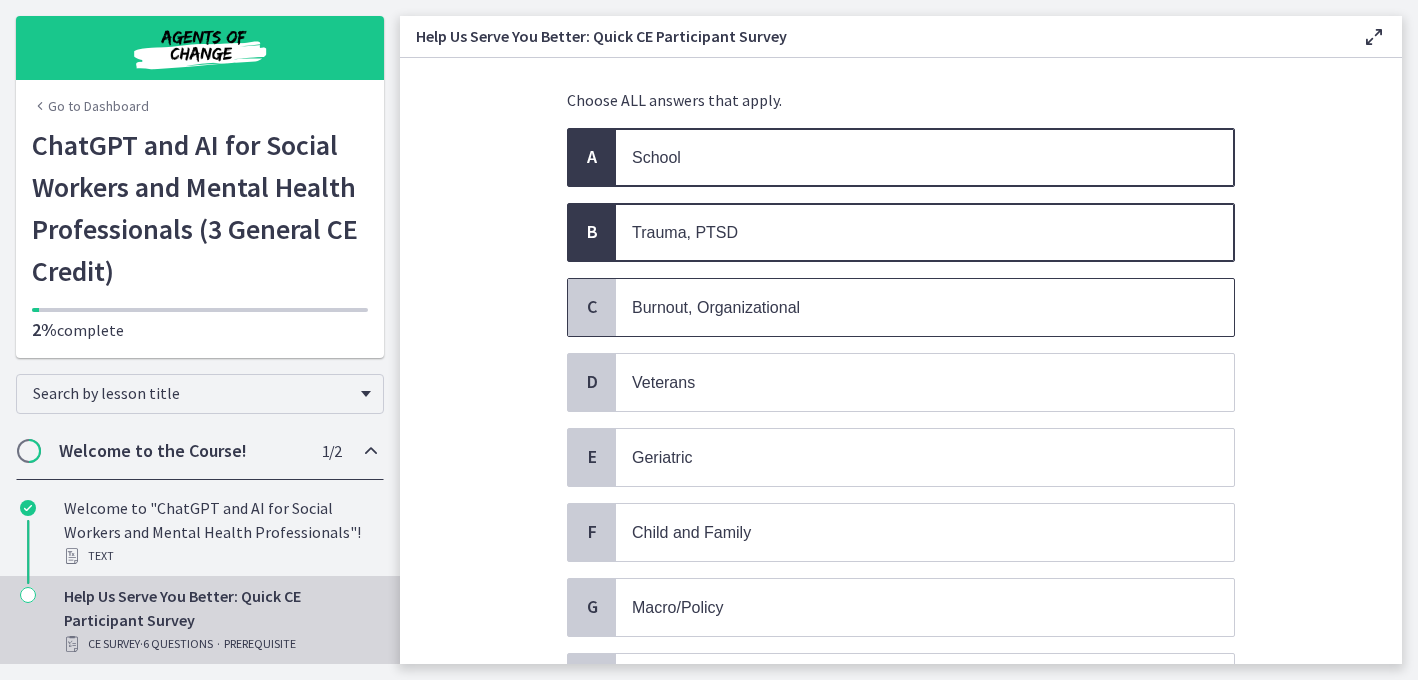 click on "Burnout, Organizational" at bounding box center (716, 307) 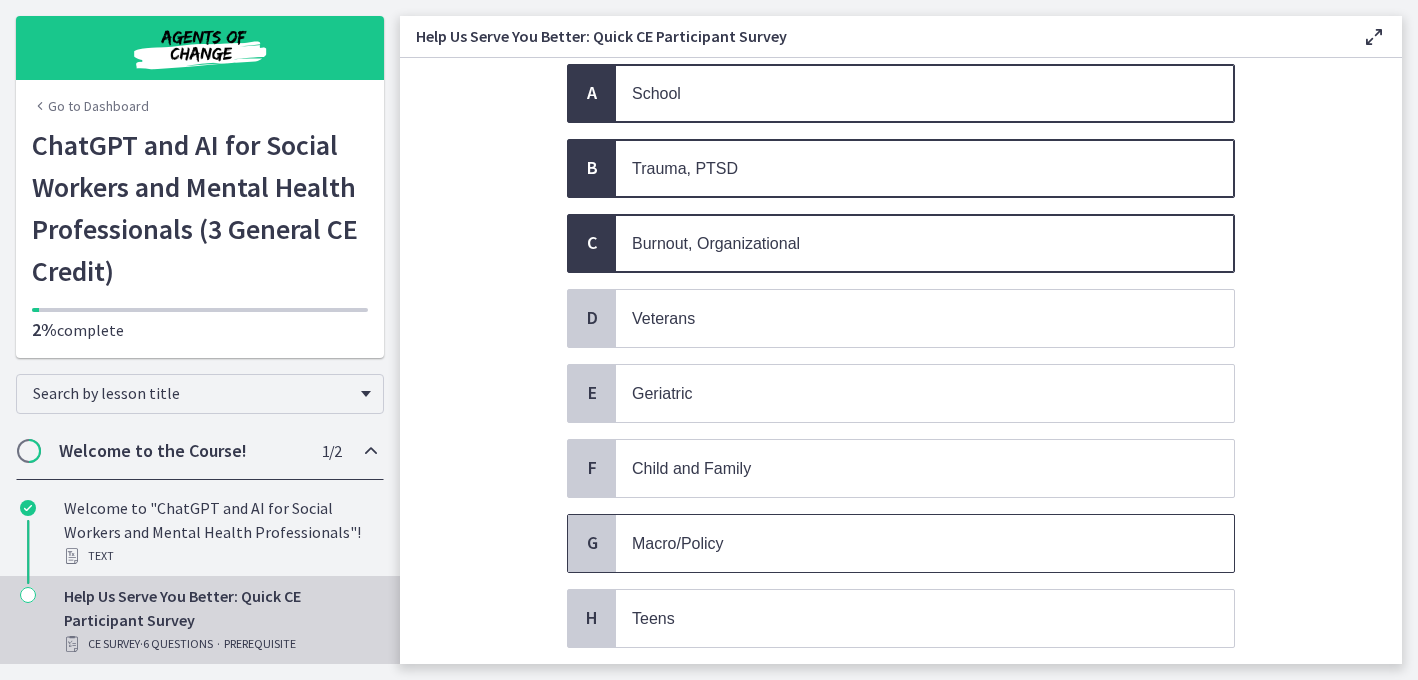 scroll, scrollTop: 294, scrollLeft: 0, axis: vertical 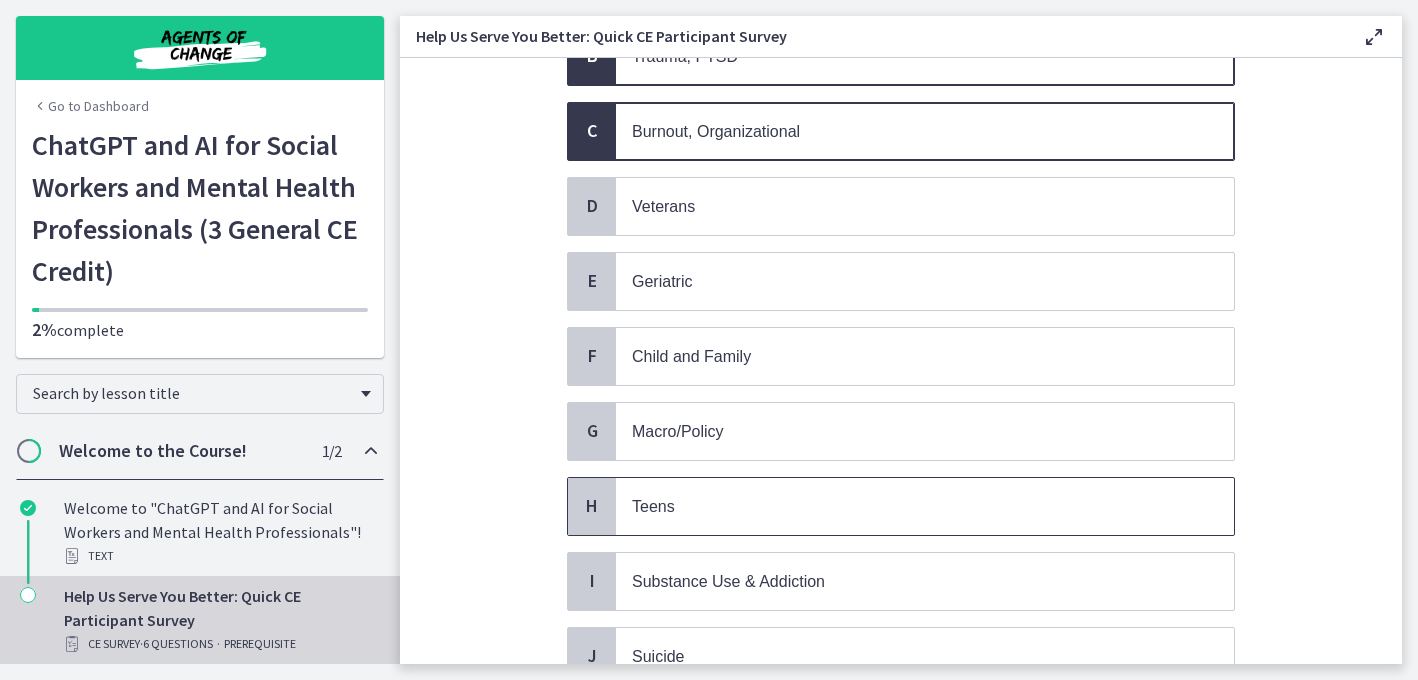click on "Teens" at bounding box center [905, 506] 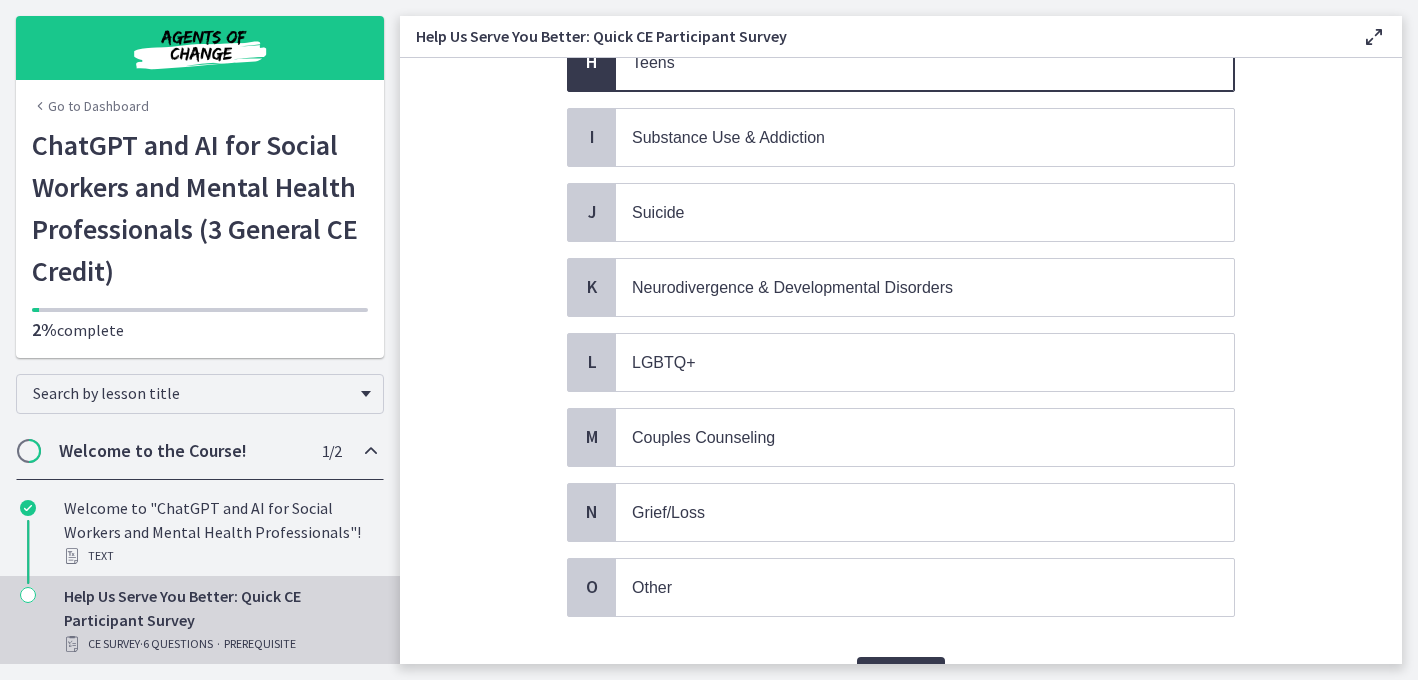 scroll, scrollTop: 739, scrollLeft: 0, axis: vertical 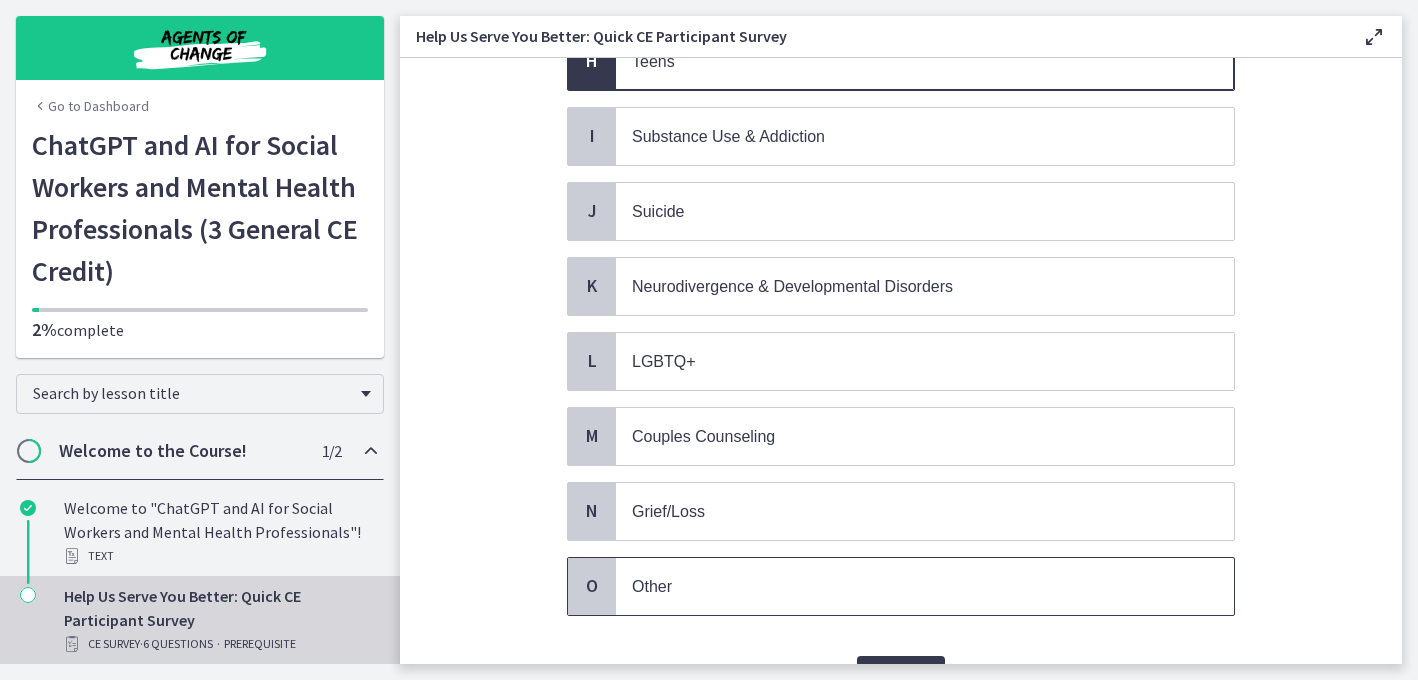 click on "Other" at bounding box center (905, 586) 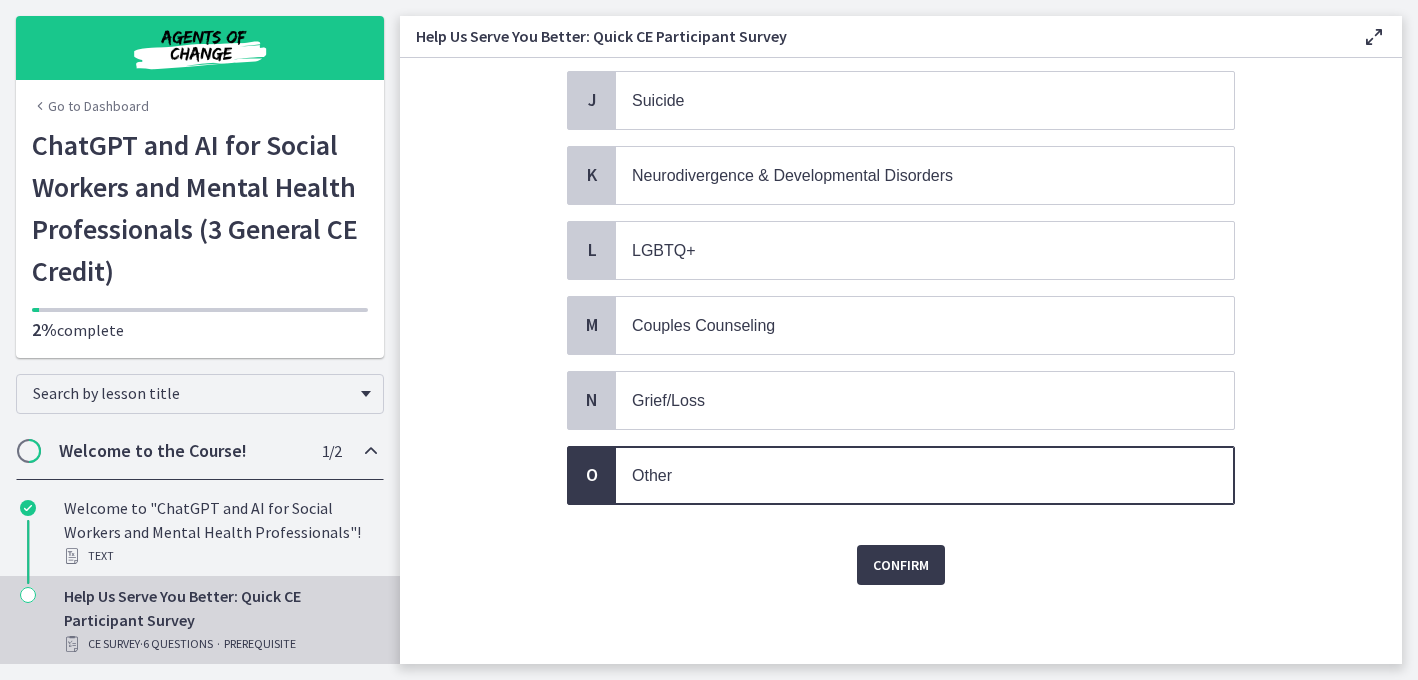 scroll, scrollTop: 851, scrollLeft: 0, axis: vertical 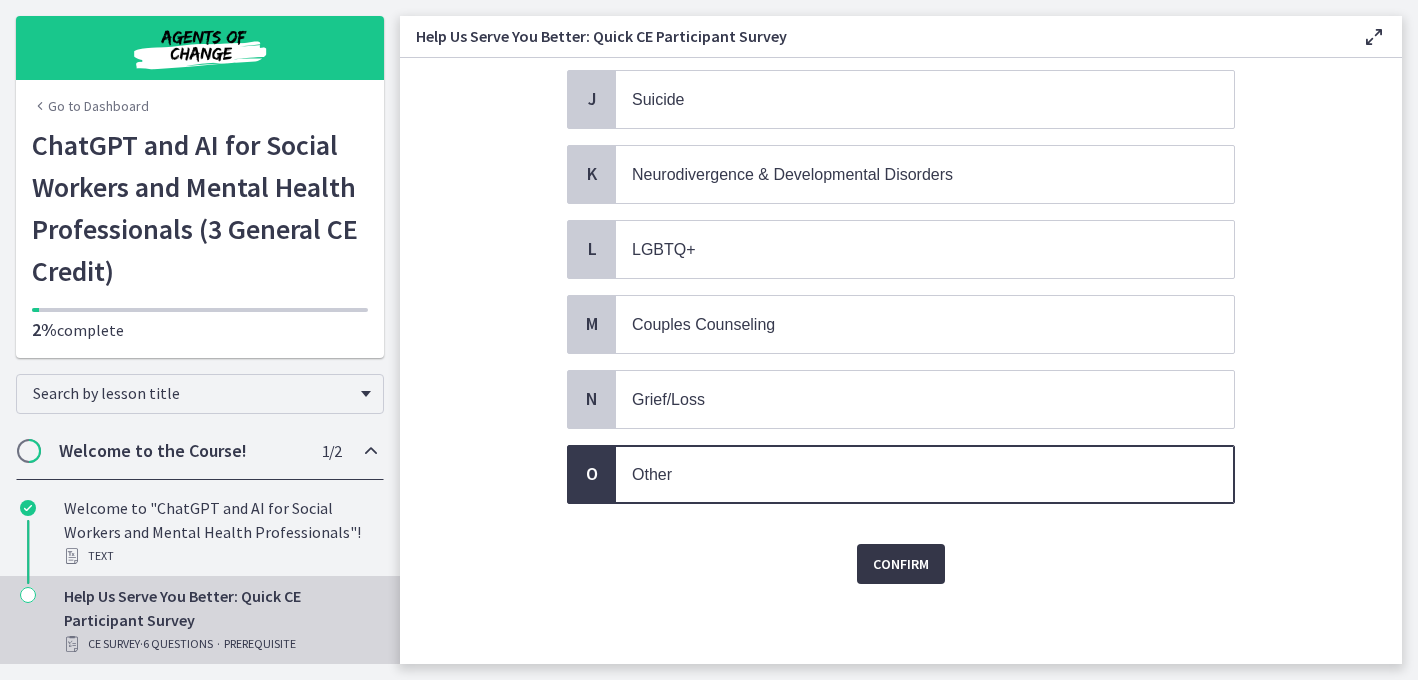click on "Confirm" at bounding box center [901, 564] 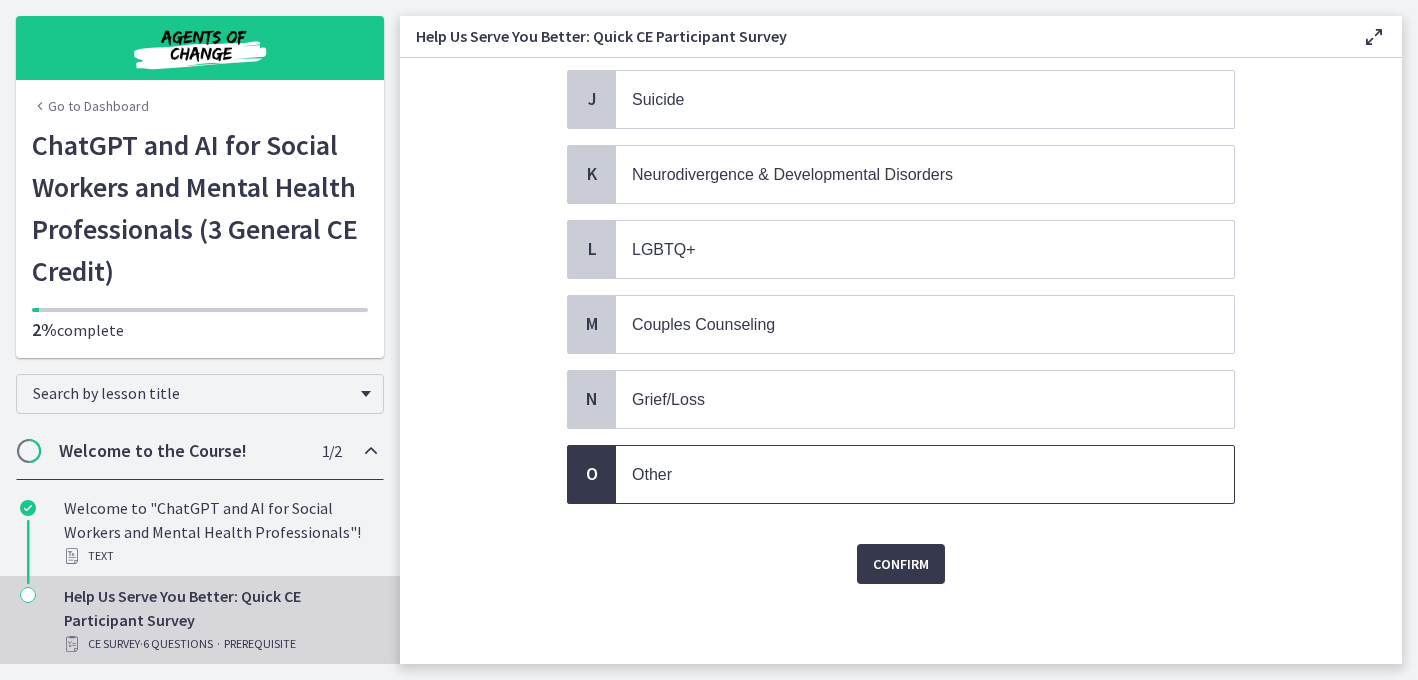 scroll, scrollTop: 0, scrollLeft: 0, axis: both 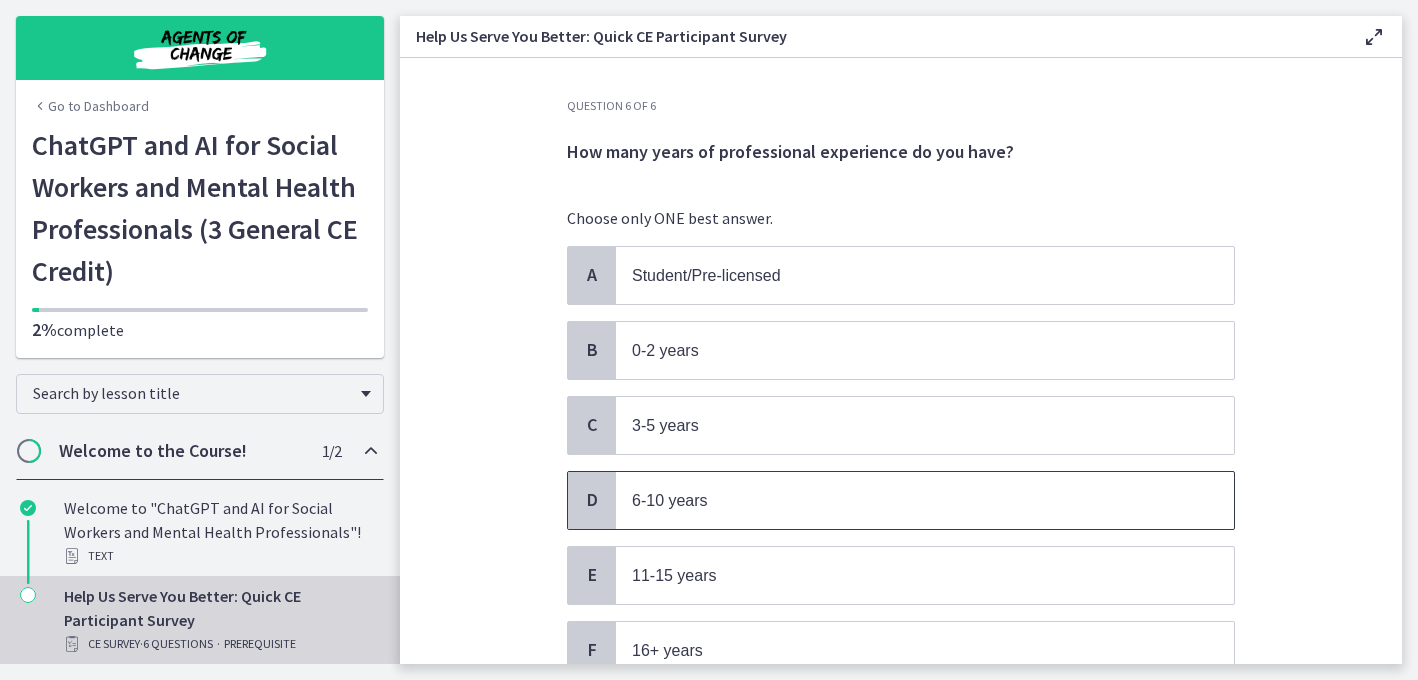 click on "6-10 years" at bounding box center (905, 500) 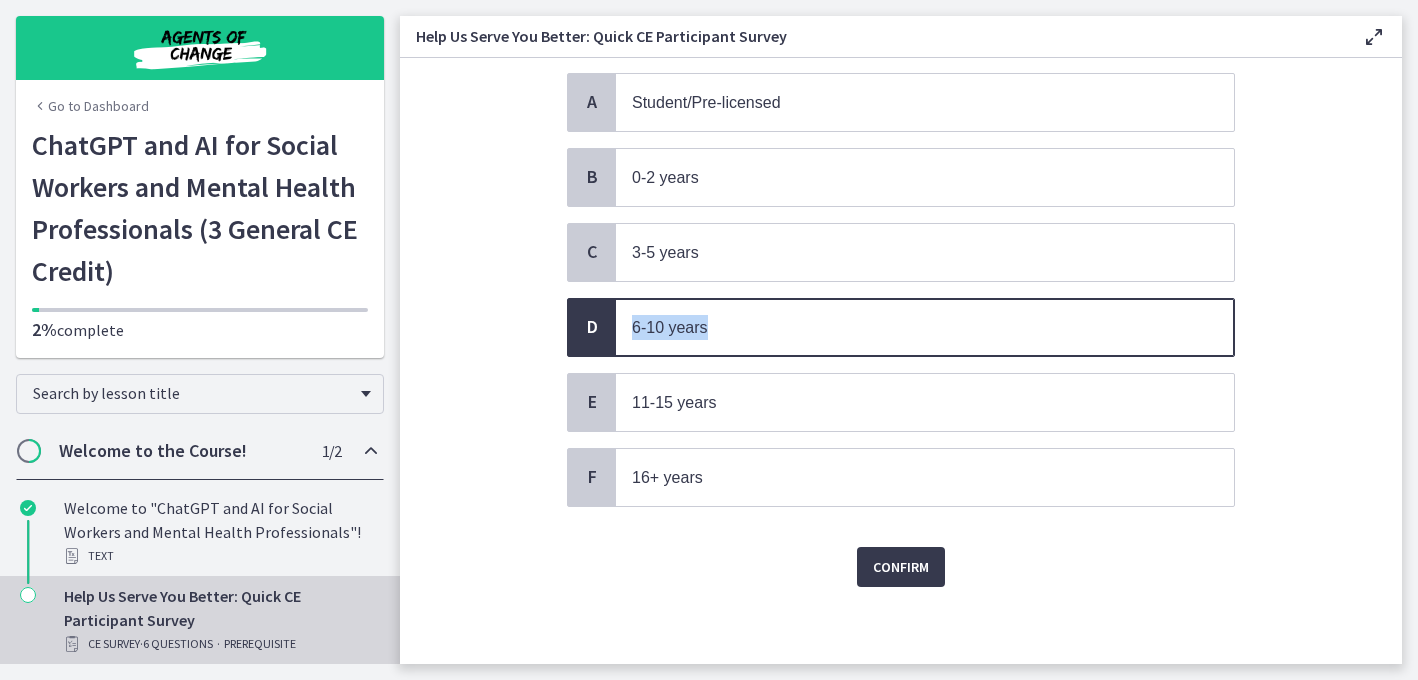 scroll, scrollTop: 176, scrollLeft: 0, axis: vertical 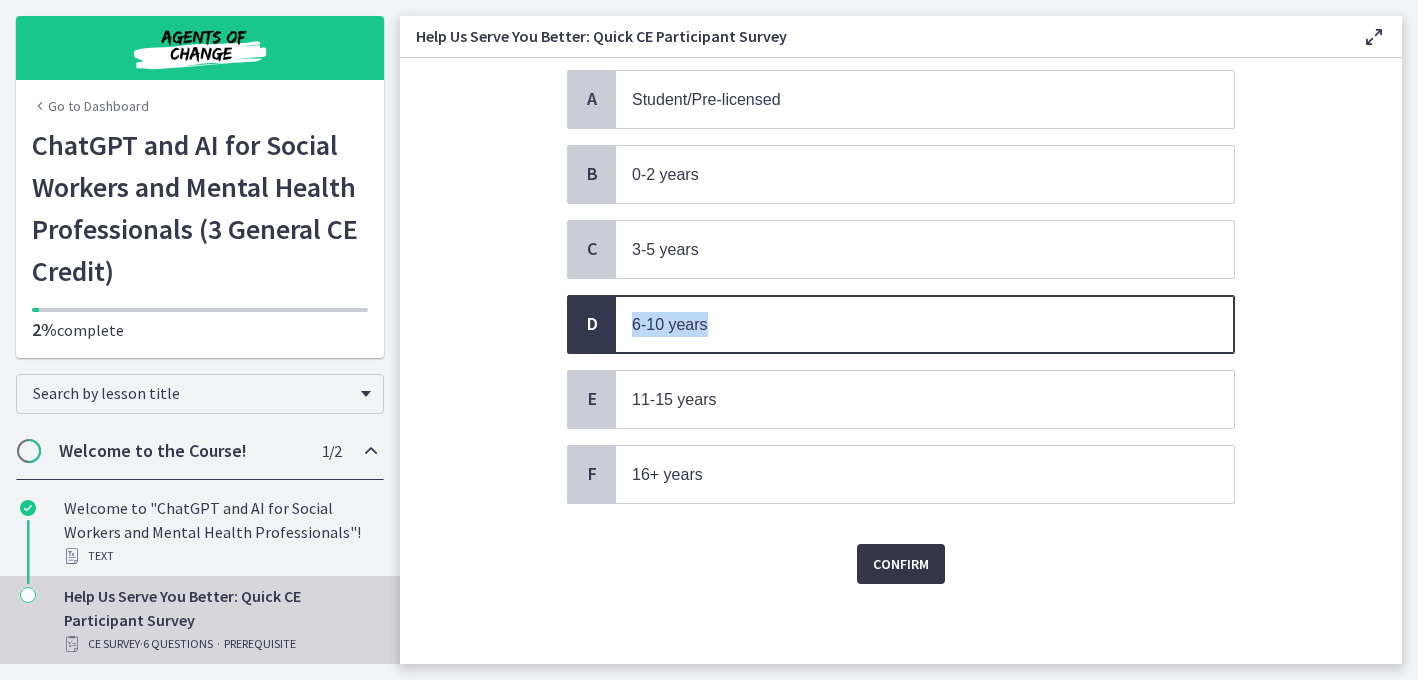 drag, startPoint x: 911, startPoint y: 569, endPoint x: 896, endPoint y: 549, distance: 25 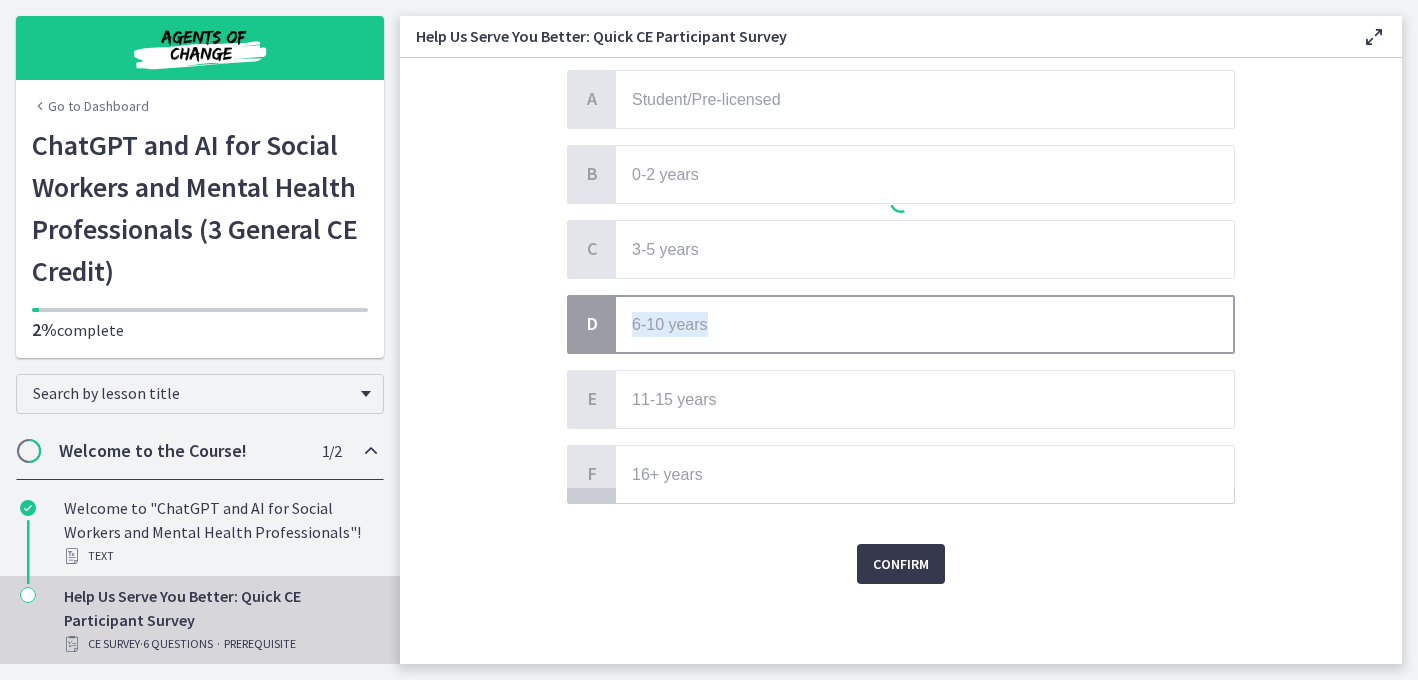 scroll, scrollTop: 0, scrollLeft: 0, axis: both 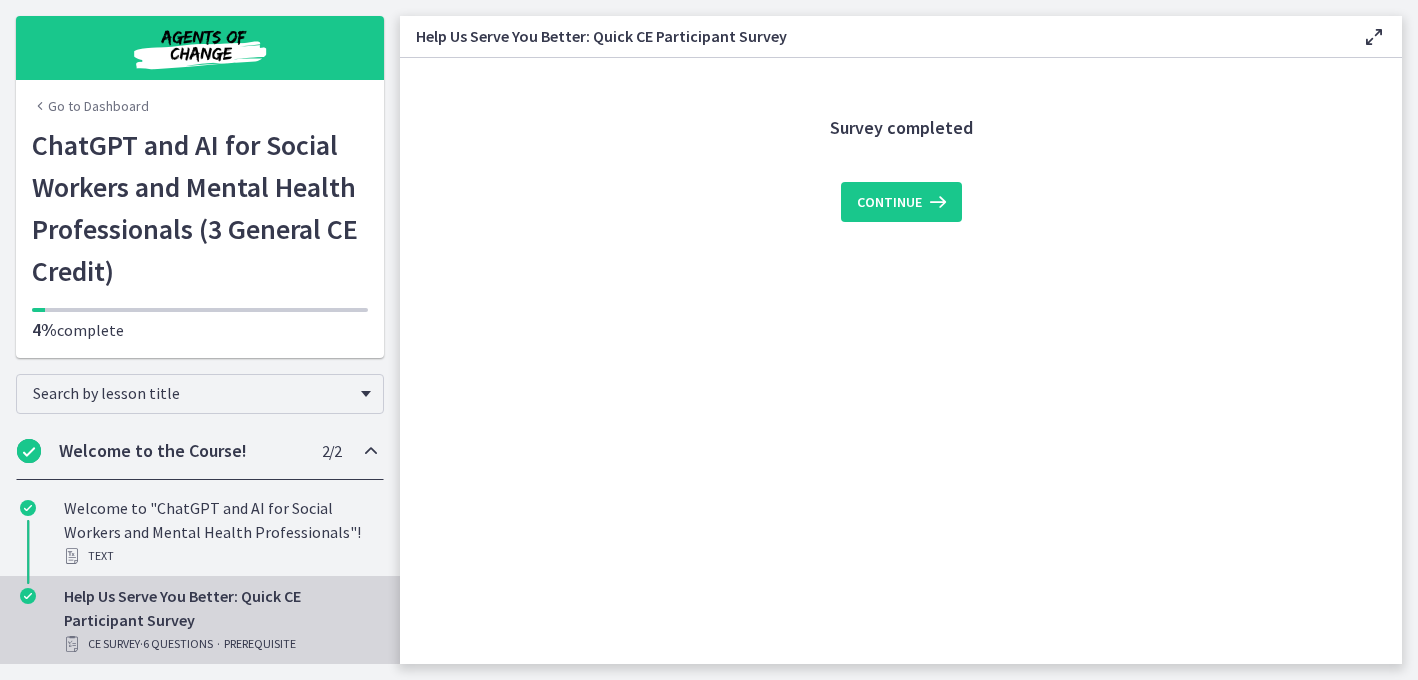 click on "Survey completed
Continue" 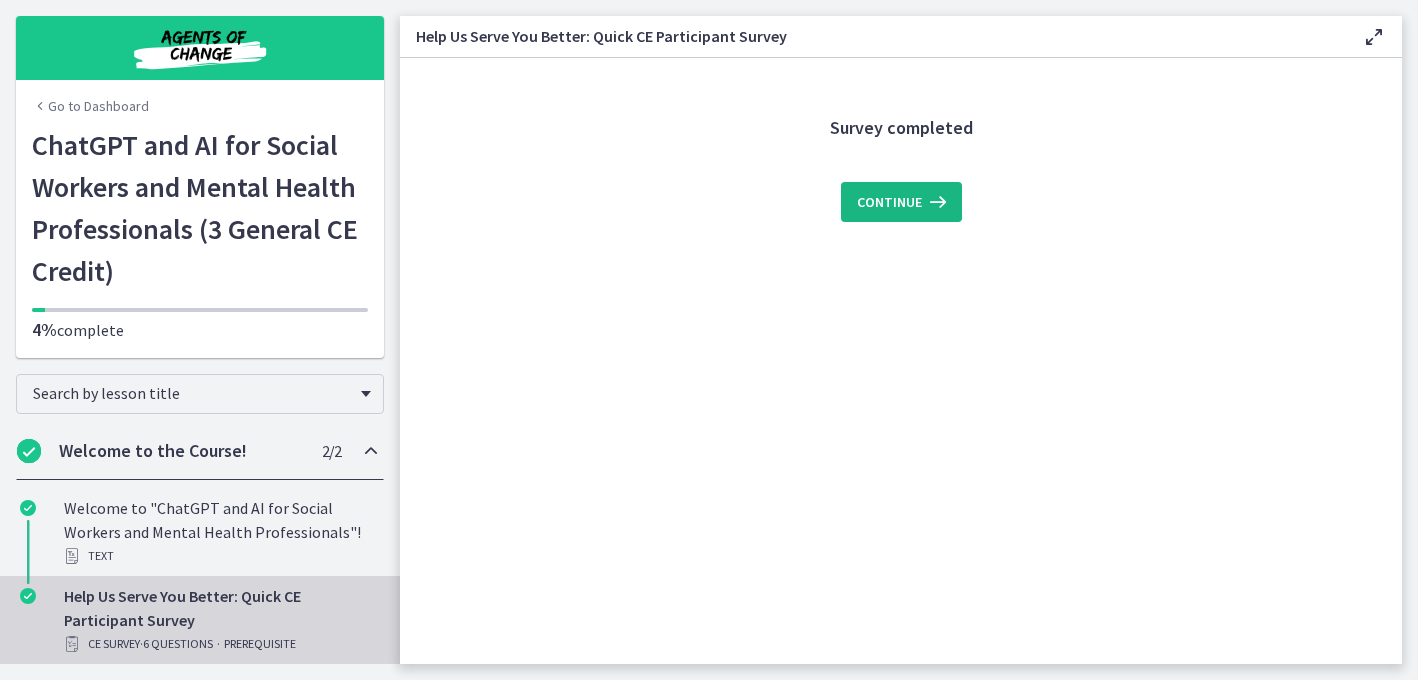 click on "Continue" at bounding box center [901, 202] 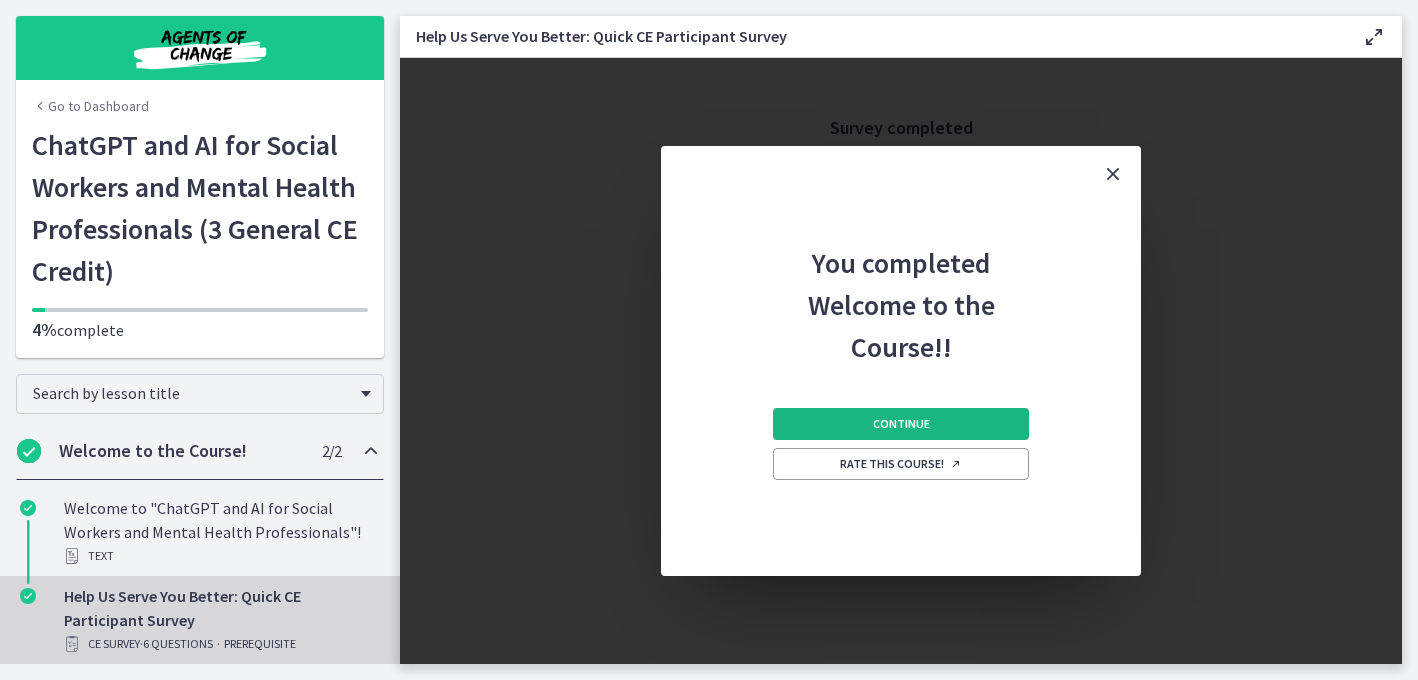 click on "Continue" at bounding box center [901, 424] 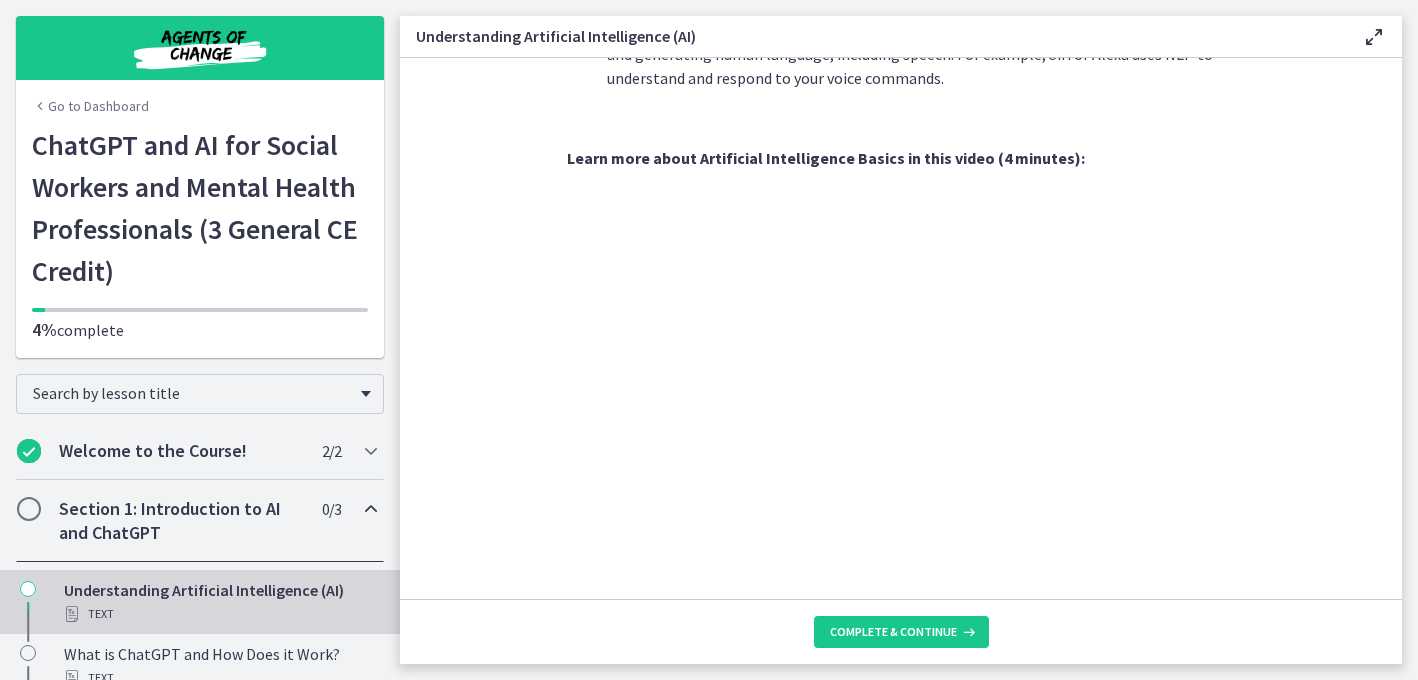 scroll, scrollTop: 813, scrollLeft: 0, axis: vertical 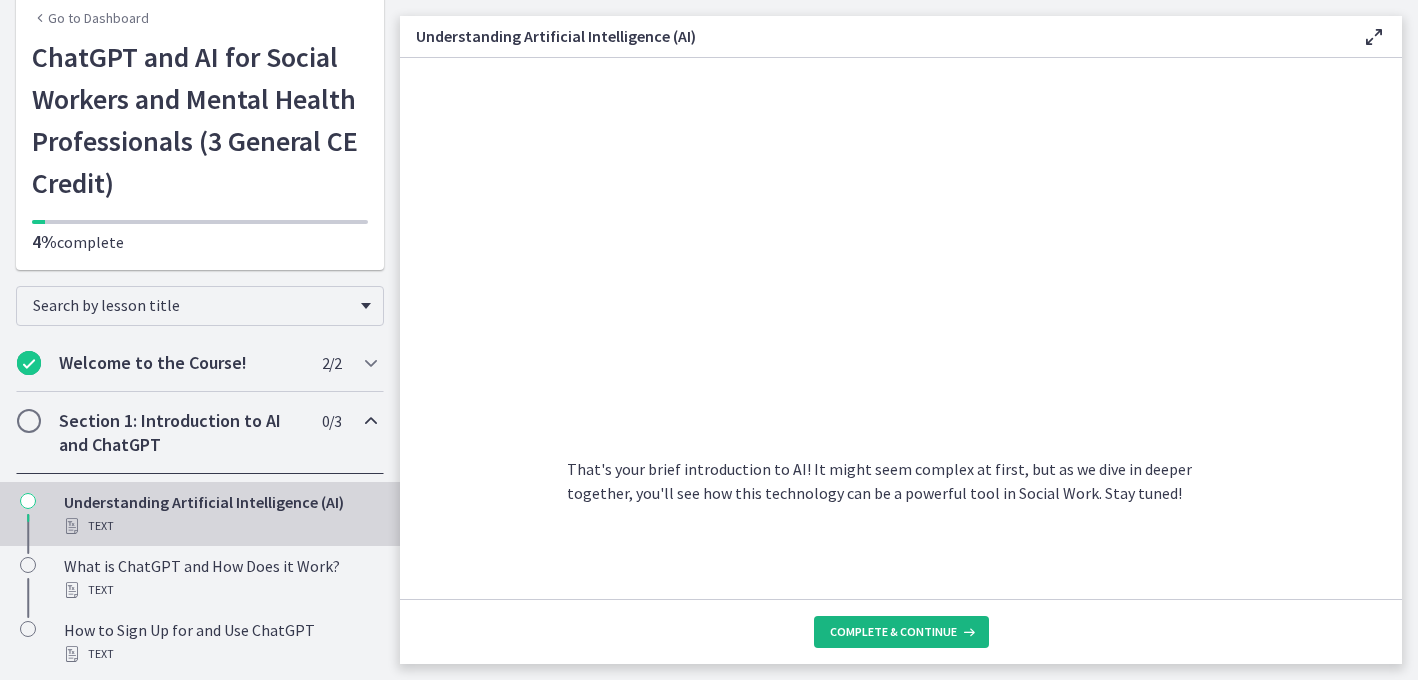 click on "Complete & continue" at bounding box center [893, 632] 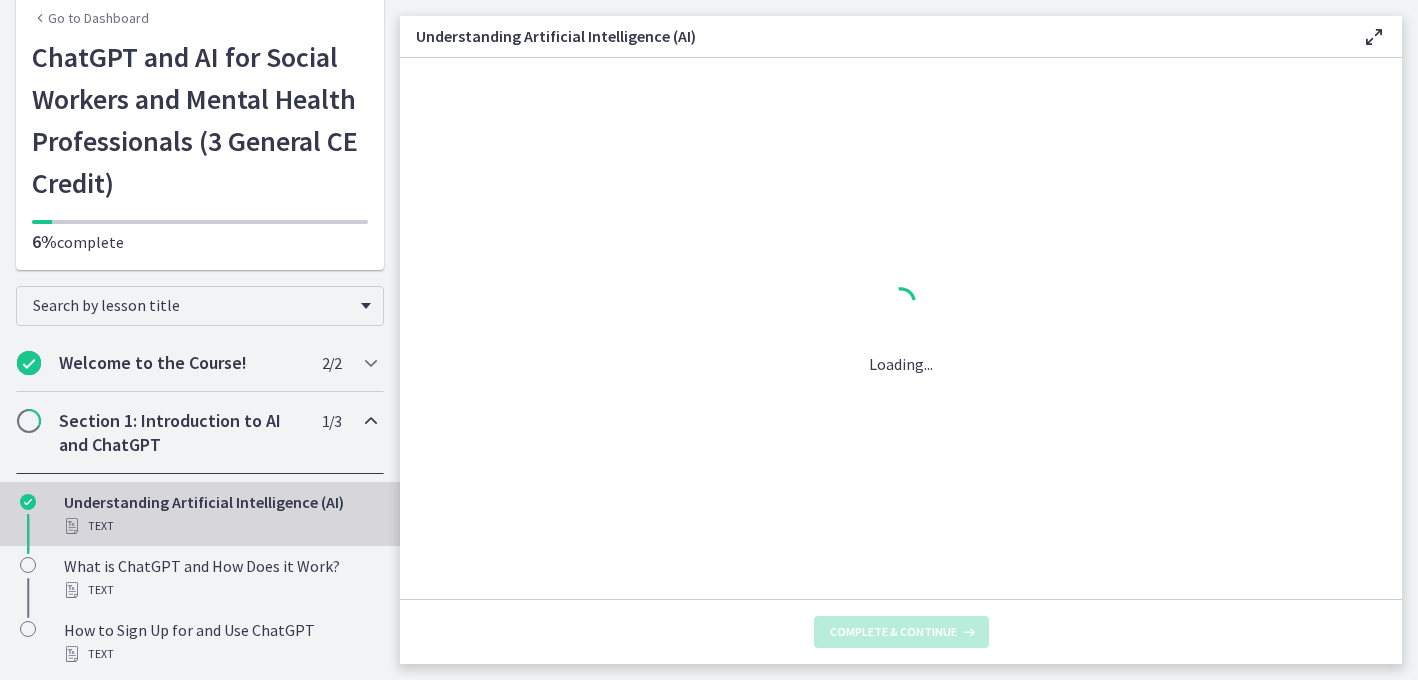 scroll, scrollTop: 0, scrollLeft: 0, axis: both 